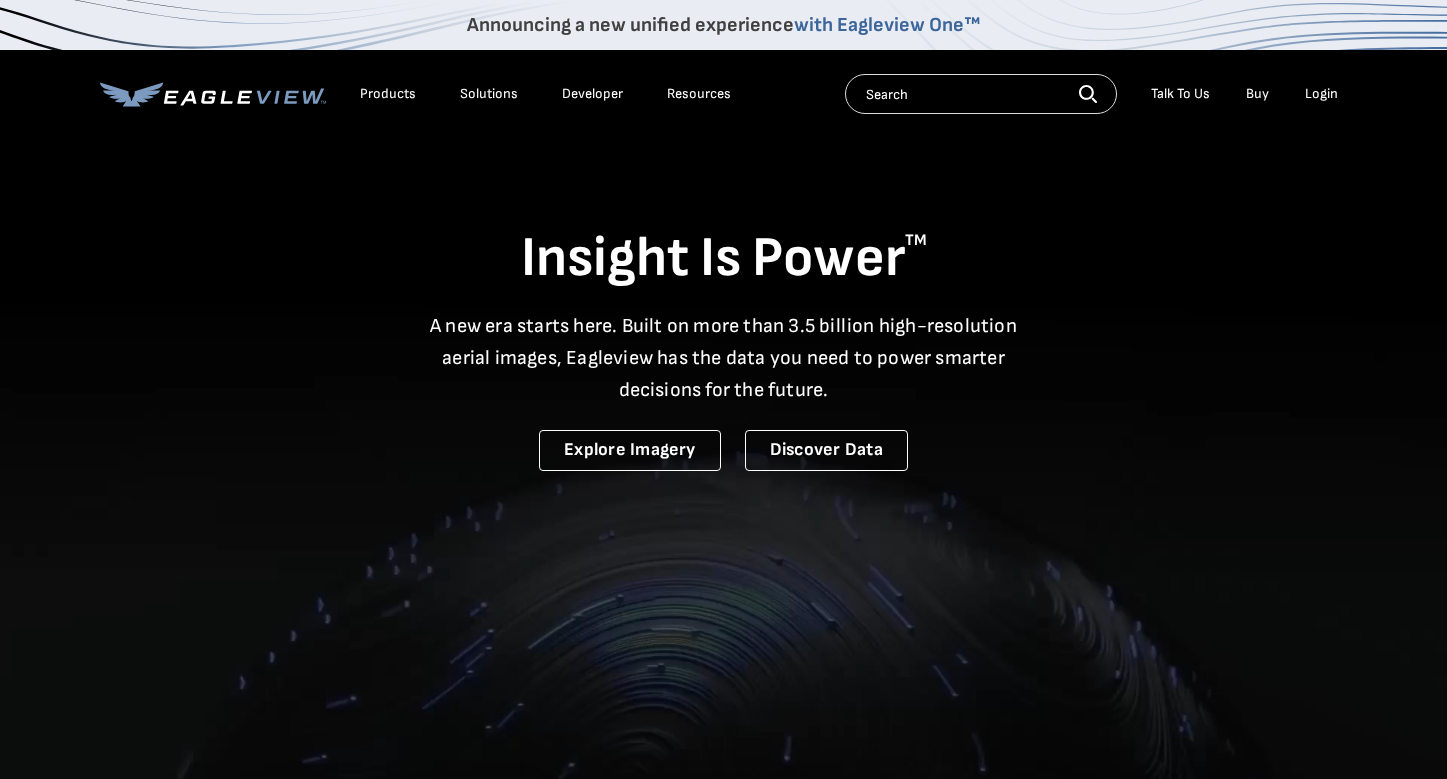 scroll, scrollTop: 0, scrollLeft: 0, axis: both 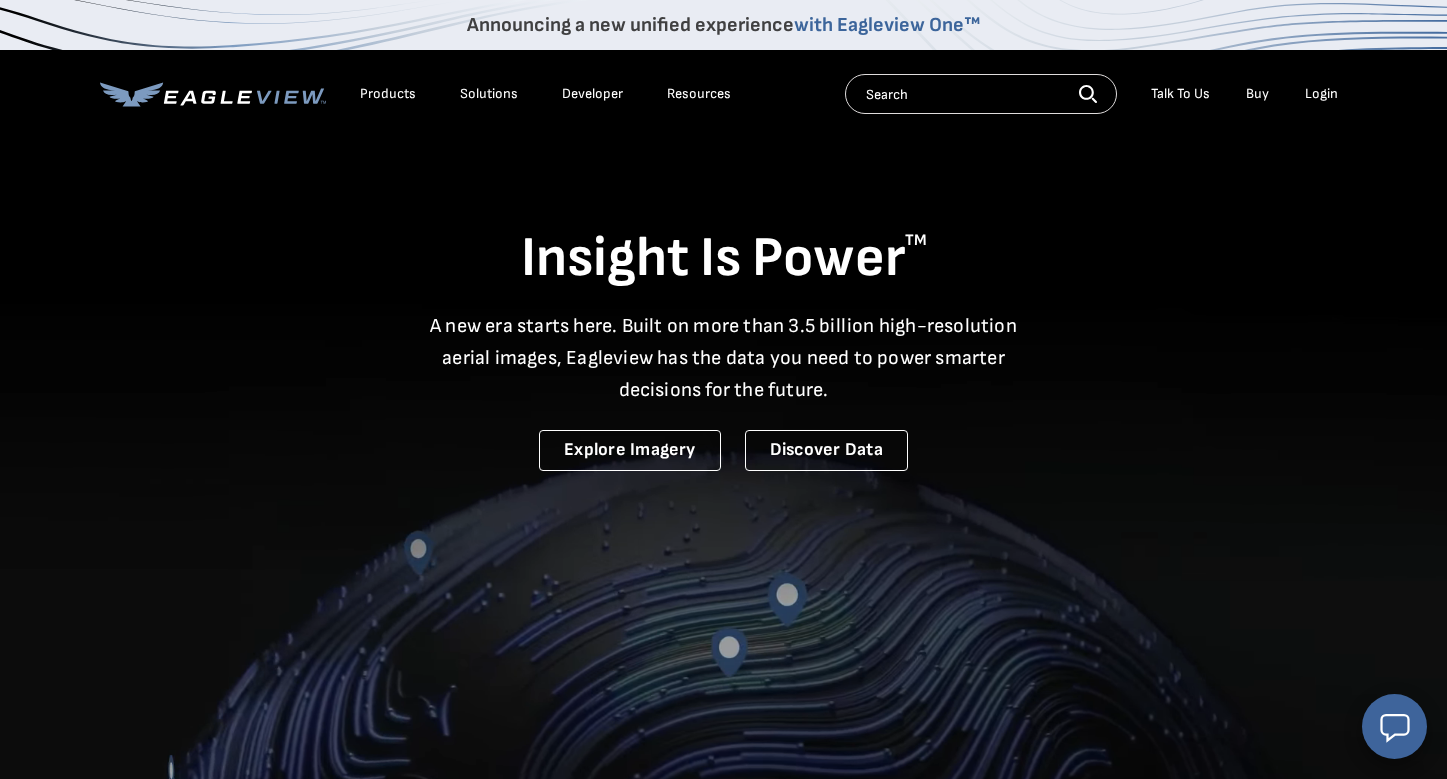 click on "Login" at bounding box center (1321, 94) 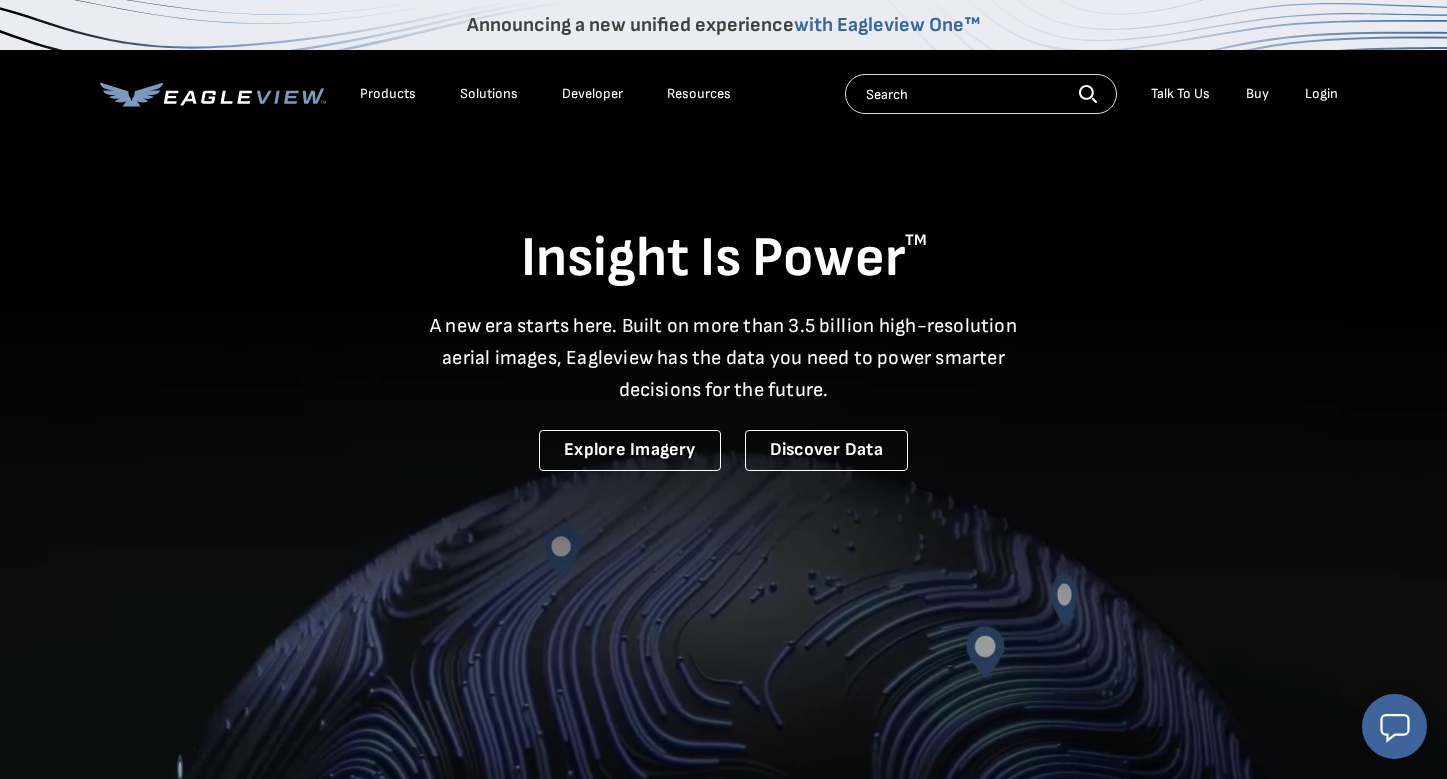 click on "Login" at bounding box center (1321, 94) 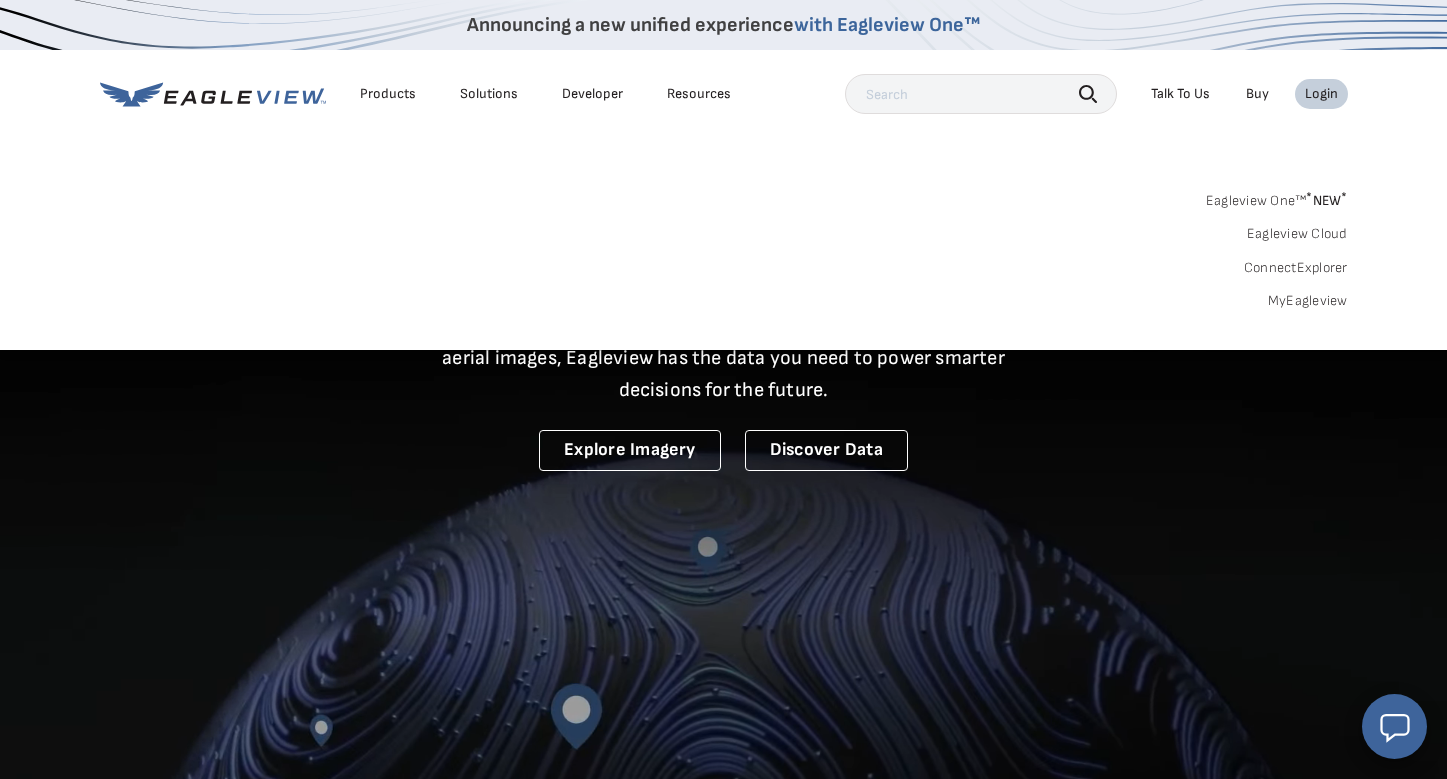 click on "Login" at bounding box center [1321, 94] 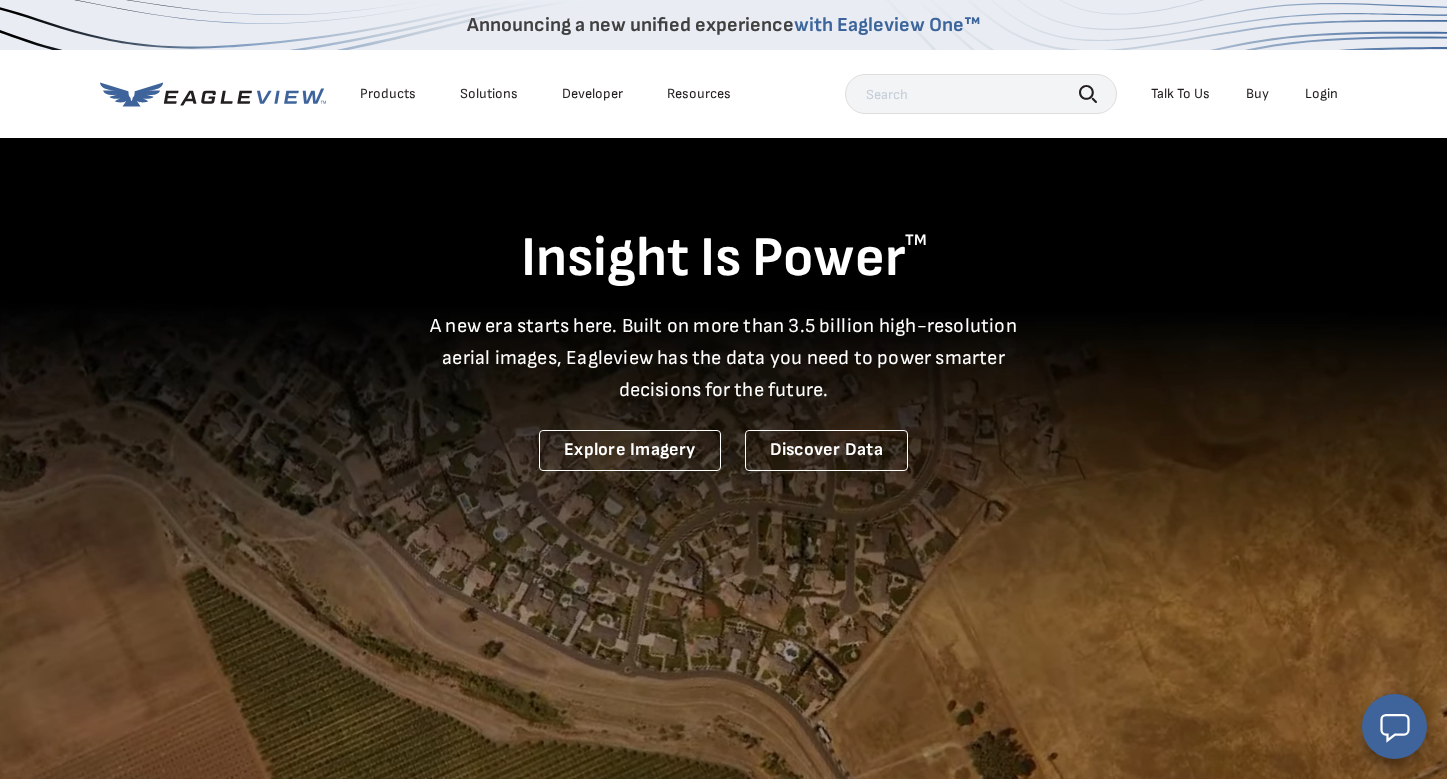 click on "Buy" at bounding box center (1257, 94) 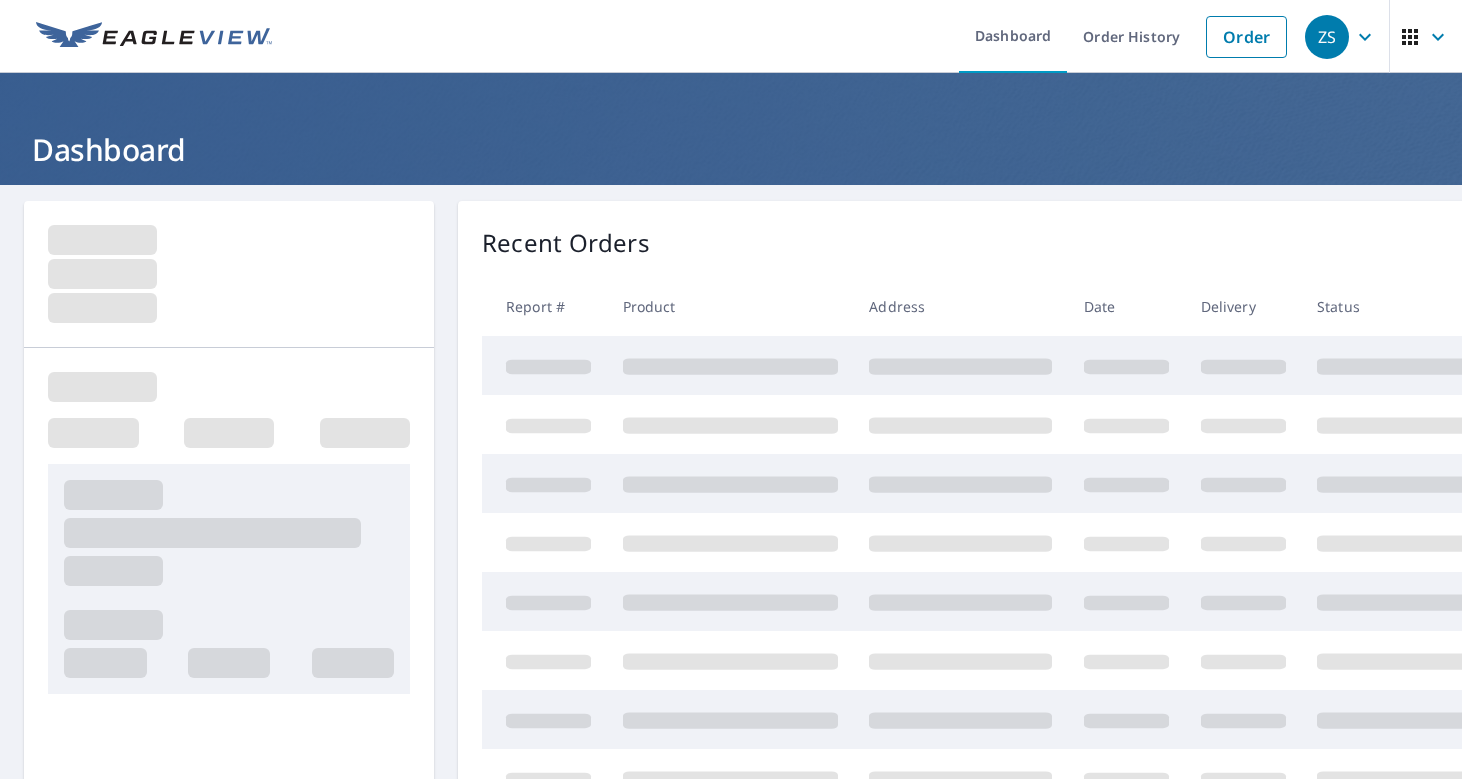 scroll, scrollTop: 0, scrollLeft: 0, axis: both 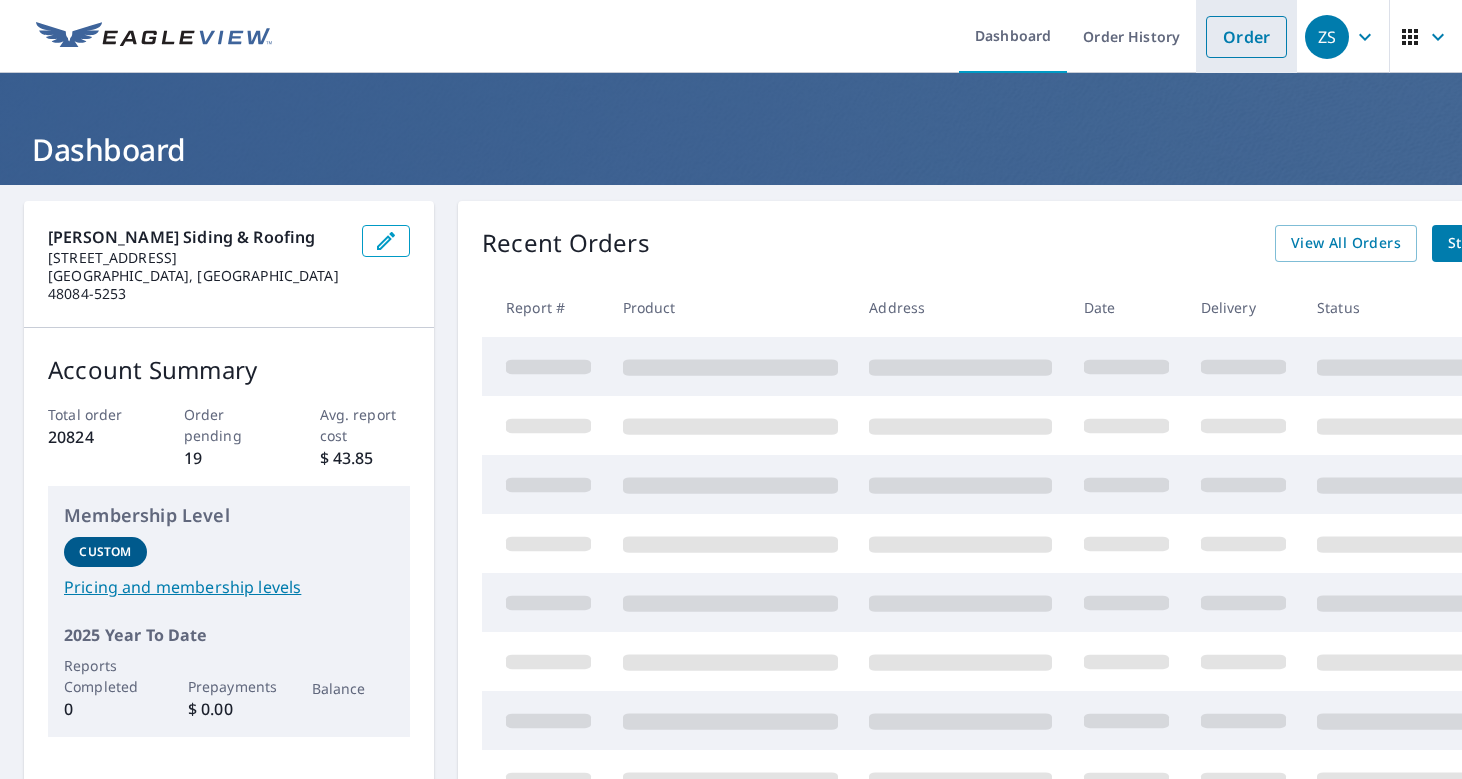 click on "Order" at bounding box center (1246, 37) 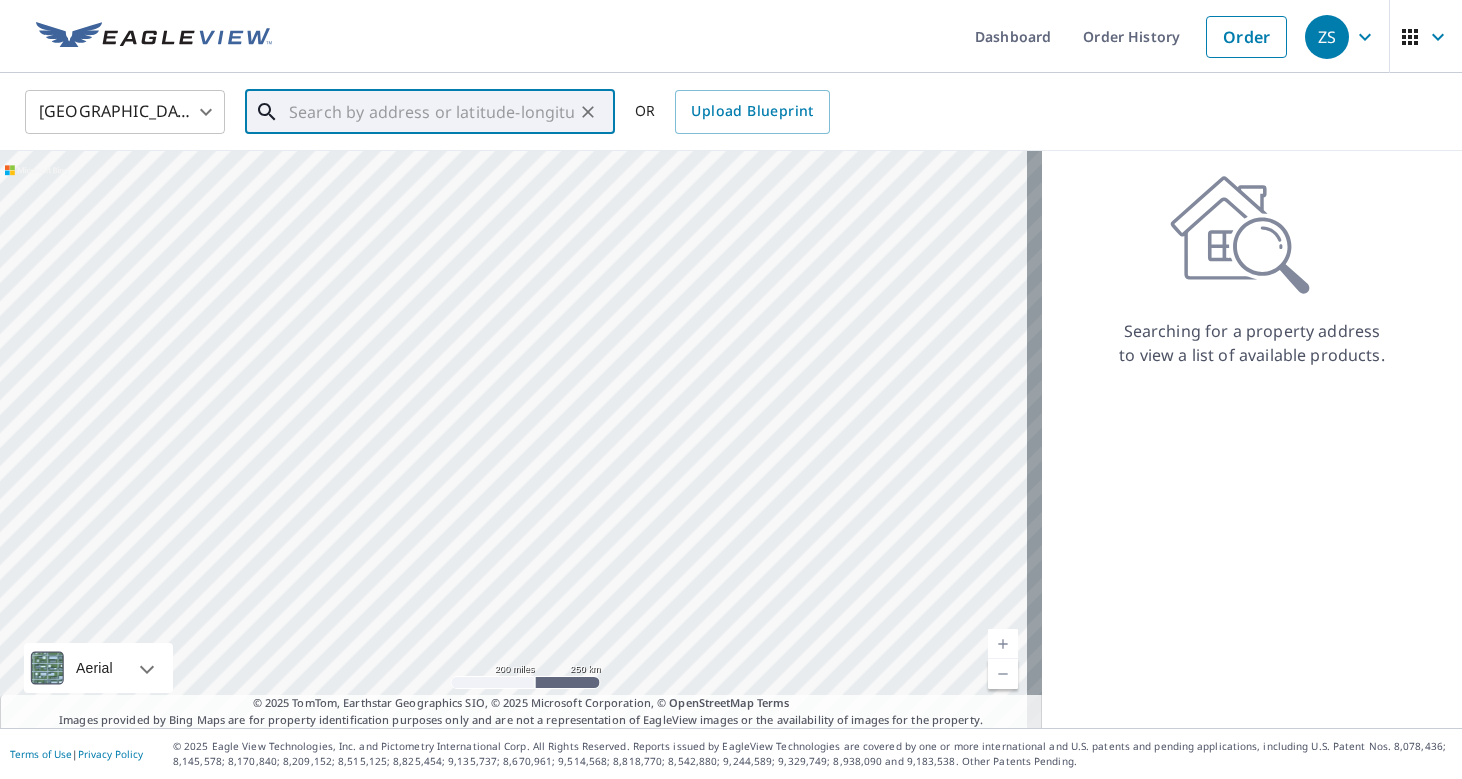 click at bounding box center [431, 112] 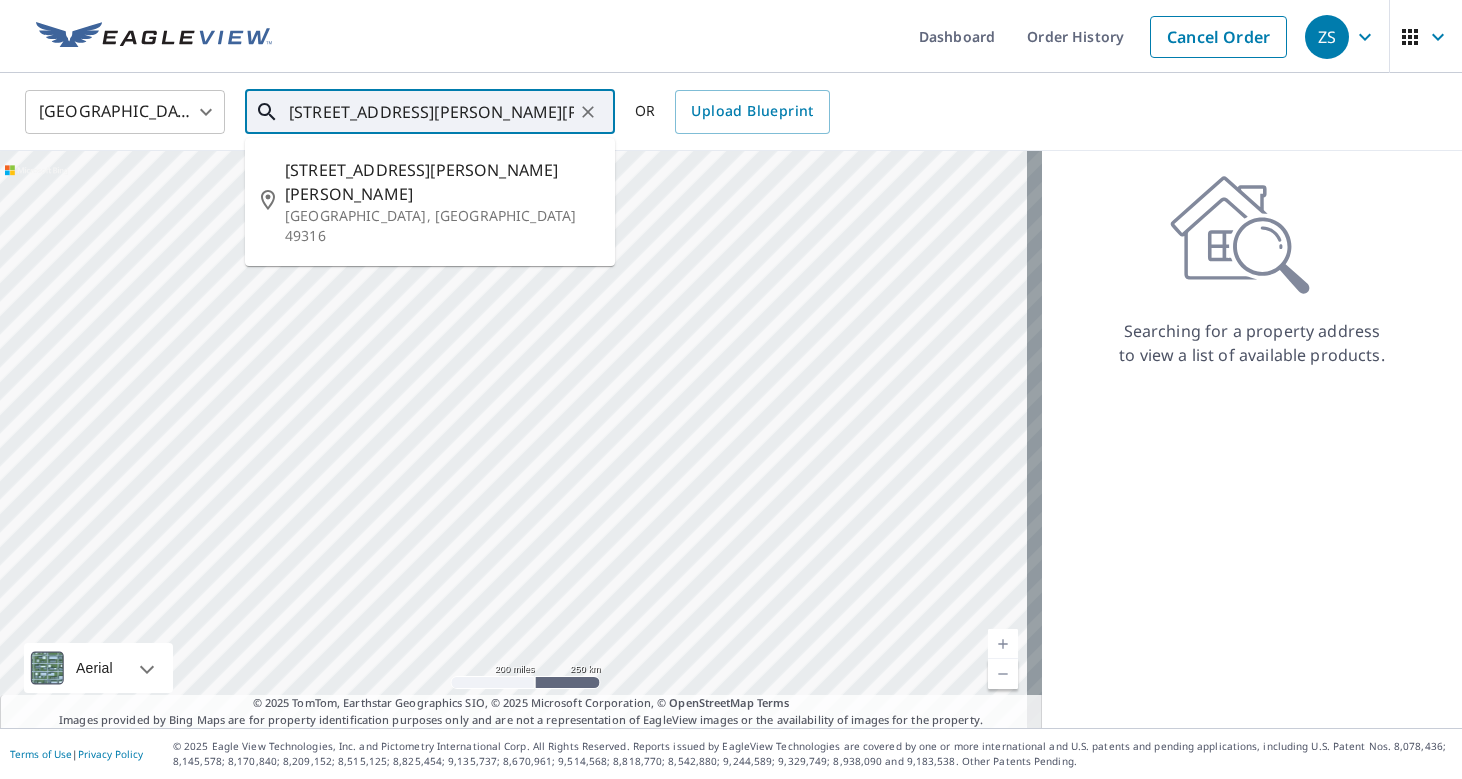 type on "[STREET_ADDRESS][PERSON_NAME][PERSON_NAME]" 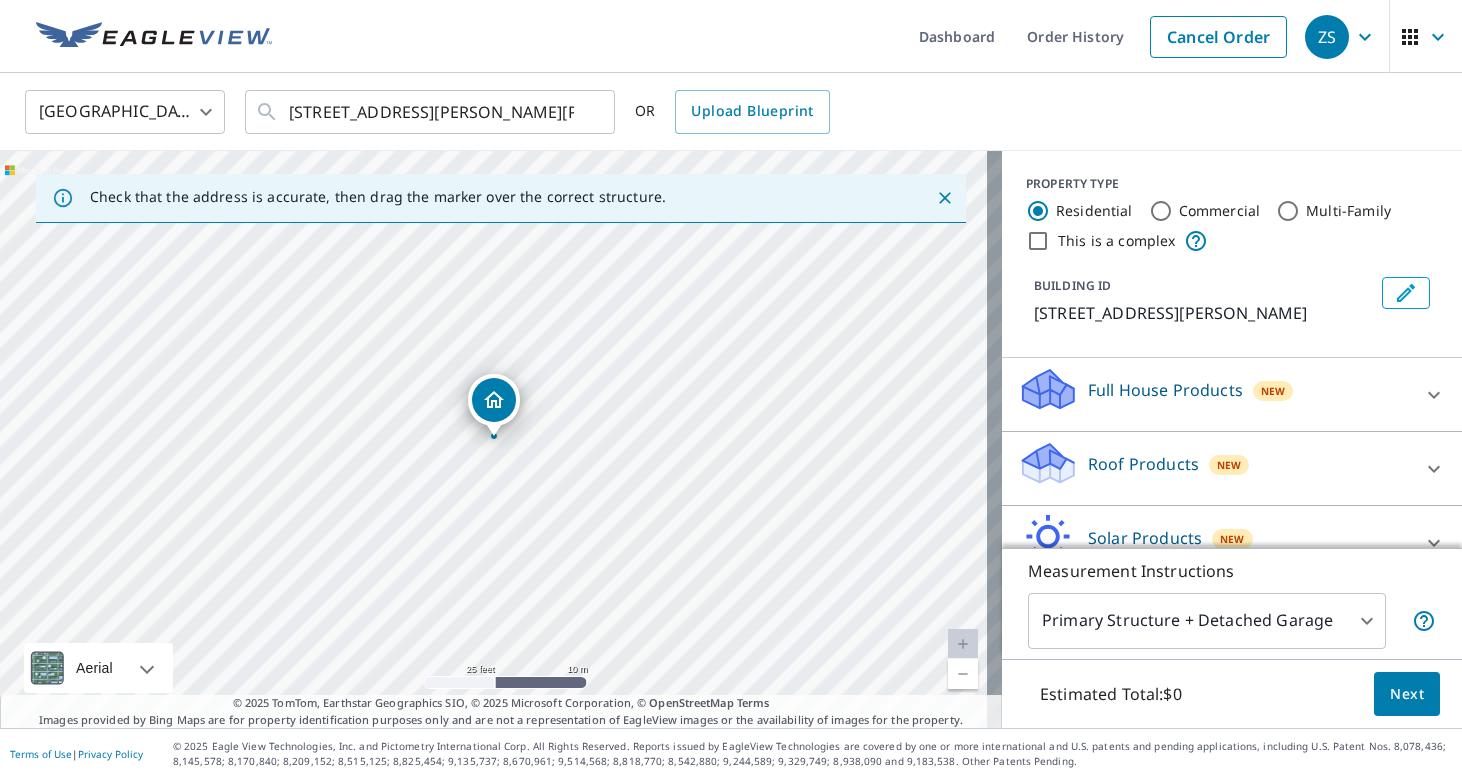 click on "Roof Products New" at bounding box center (1214, 468) 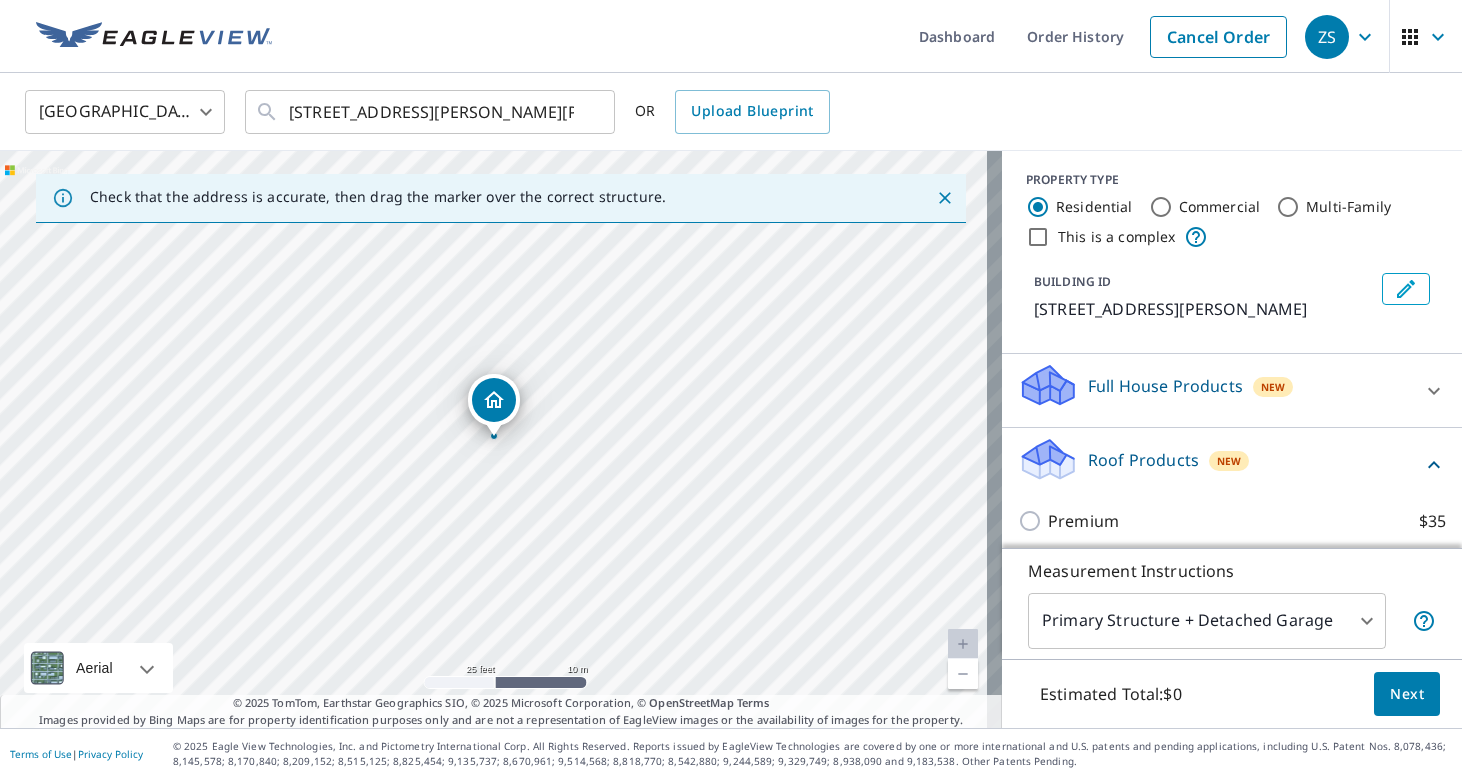 scroll, scrollTop: 157, scrollLeft: 0, axis: vertical 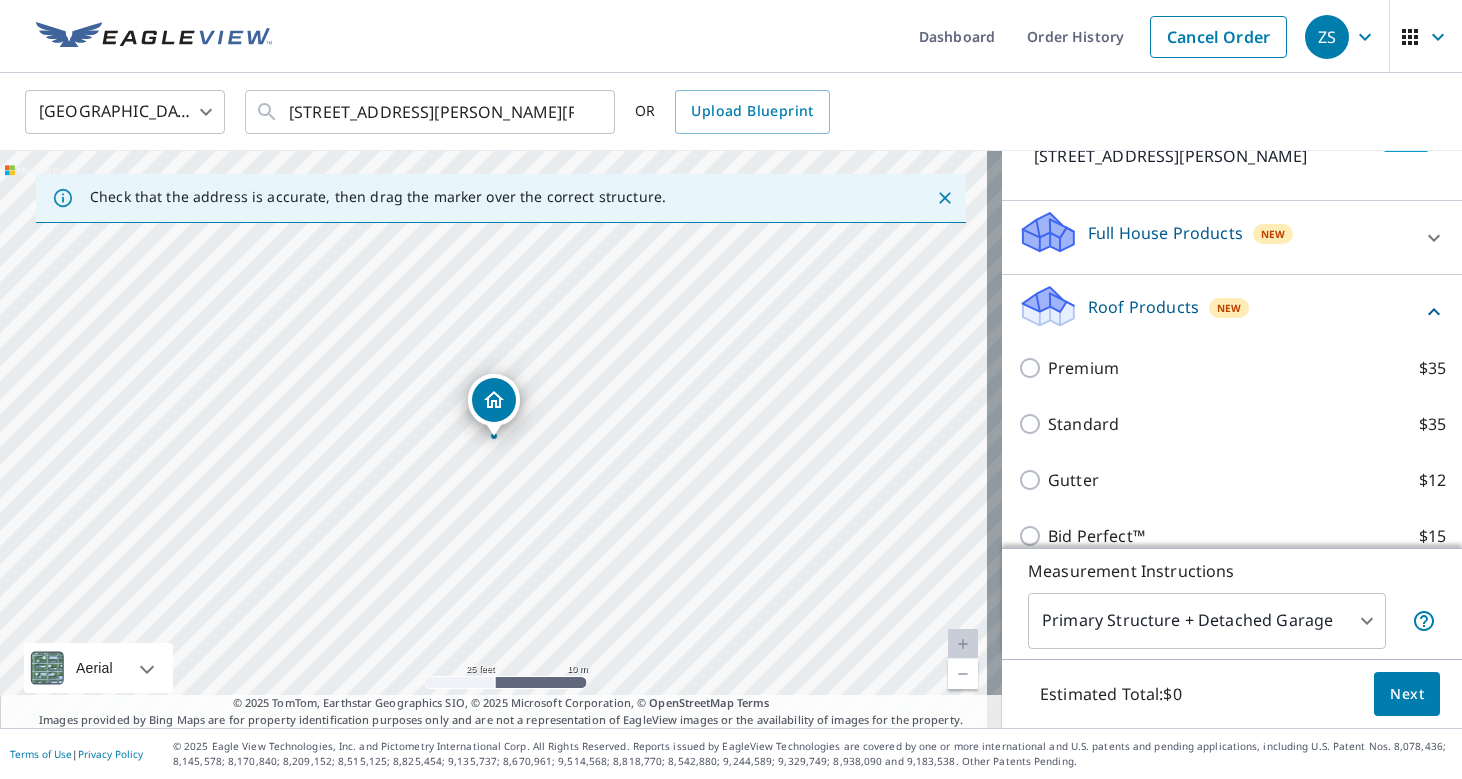 drag, startPoint x: 1065, startPoint y: 376, endPoint x: 1177, endPoint y: 375, distance: 112.00446 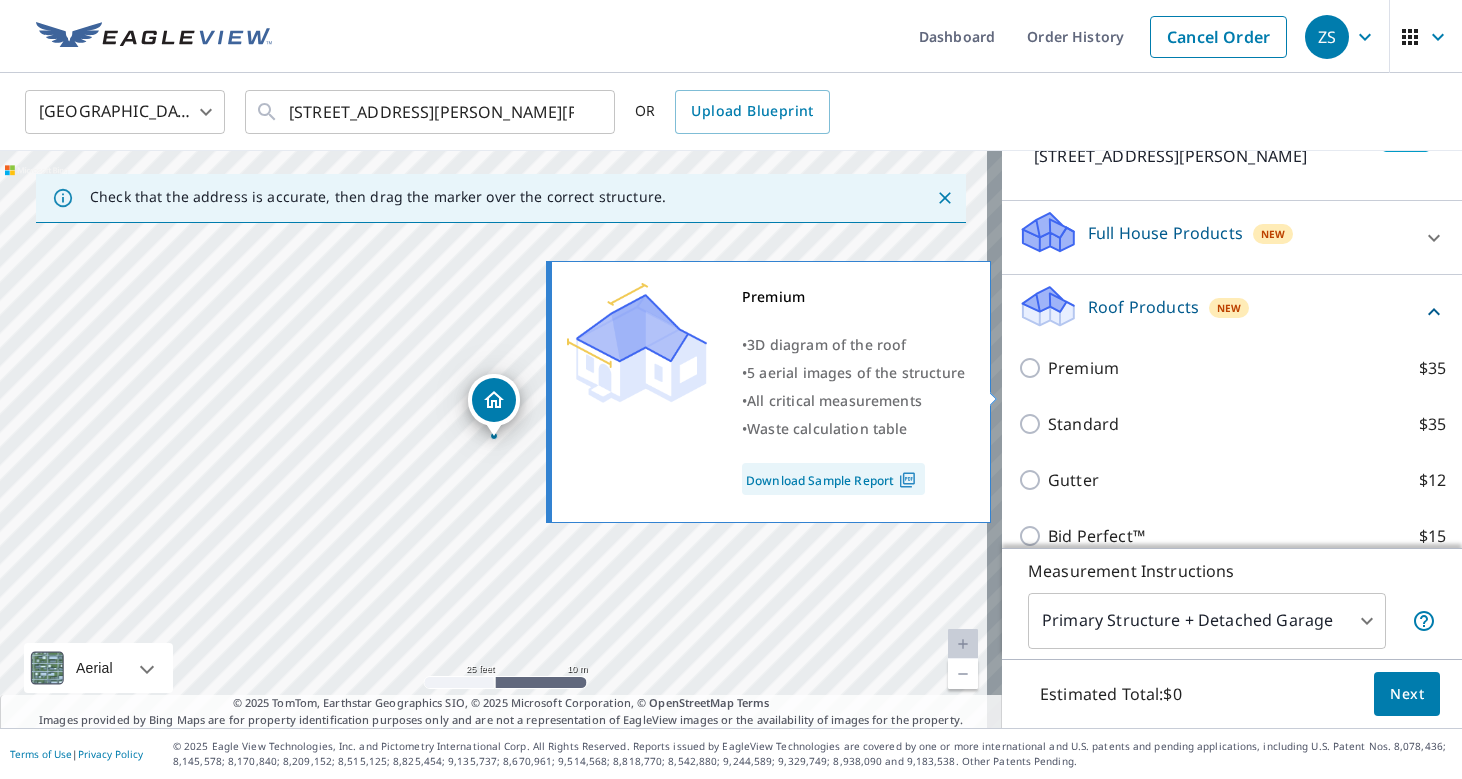 click on "Premium" at bounding box center [1083, 368] 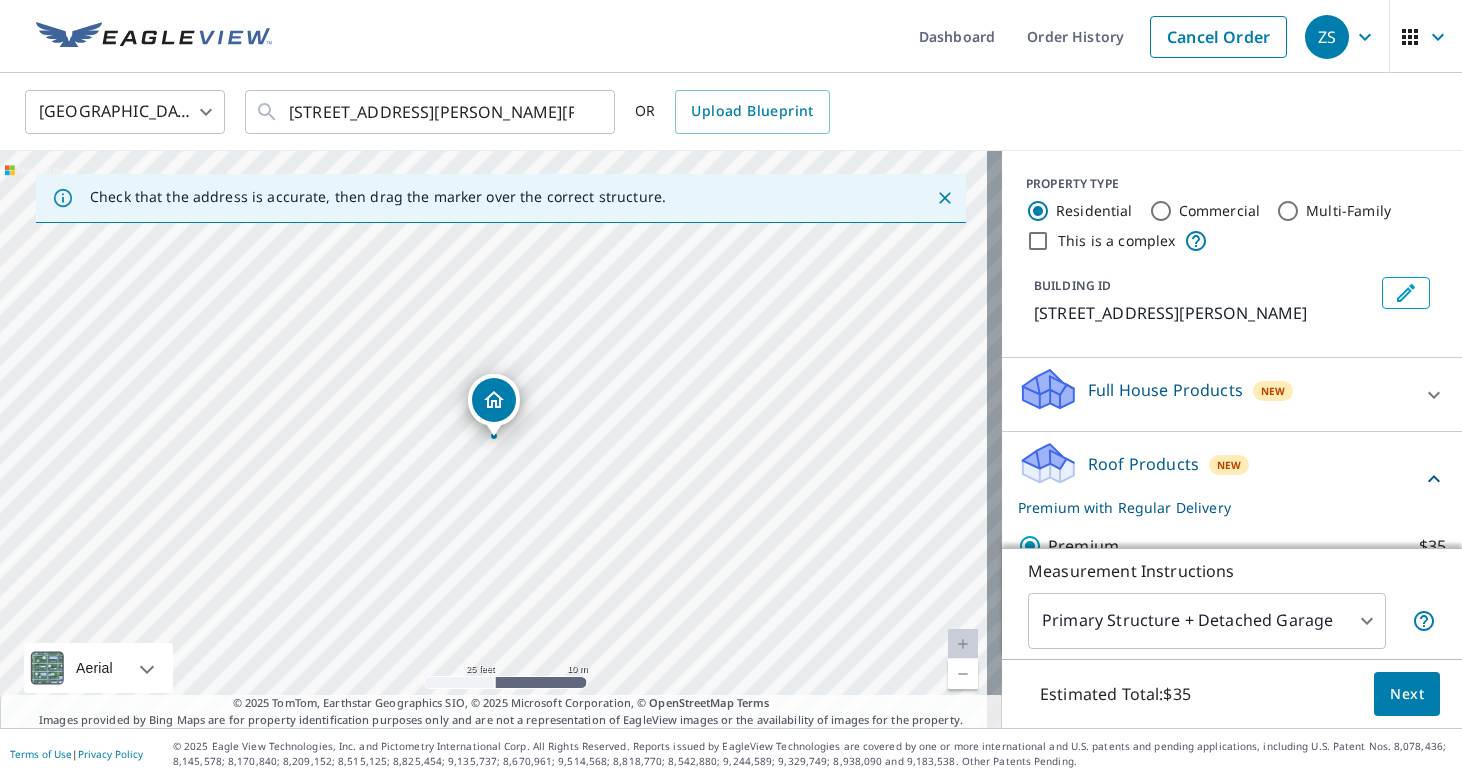 scroll, scrollTop: 174, scrollLeft: 0, axis: vertical 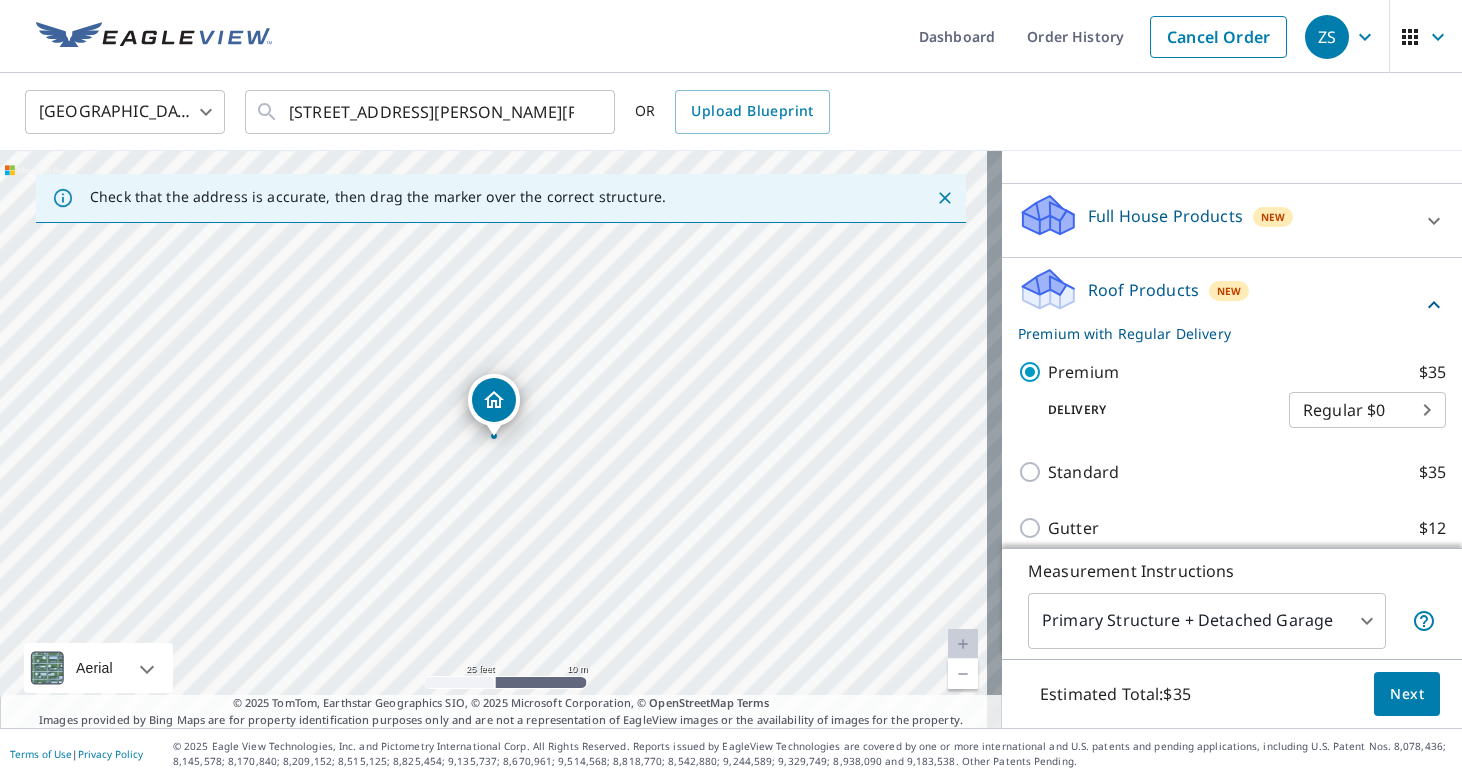 click on "Next" at bounding box center (1407, 694) 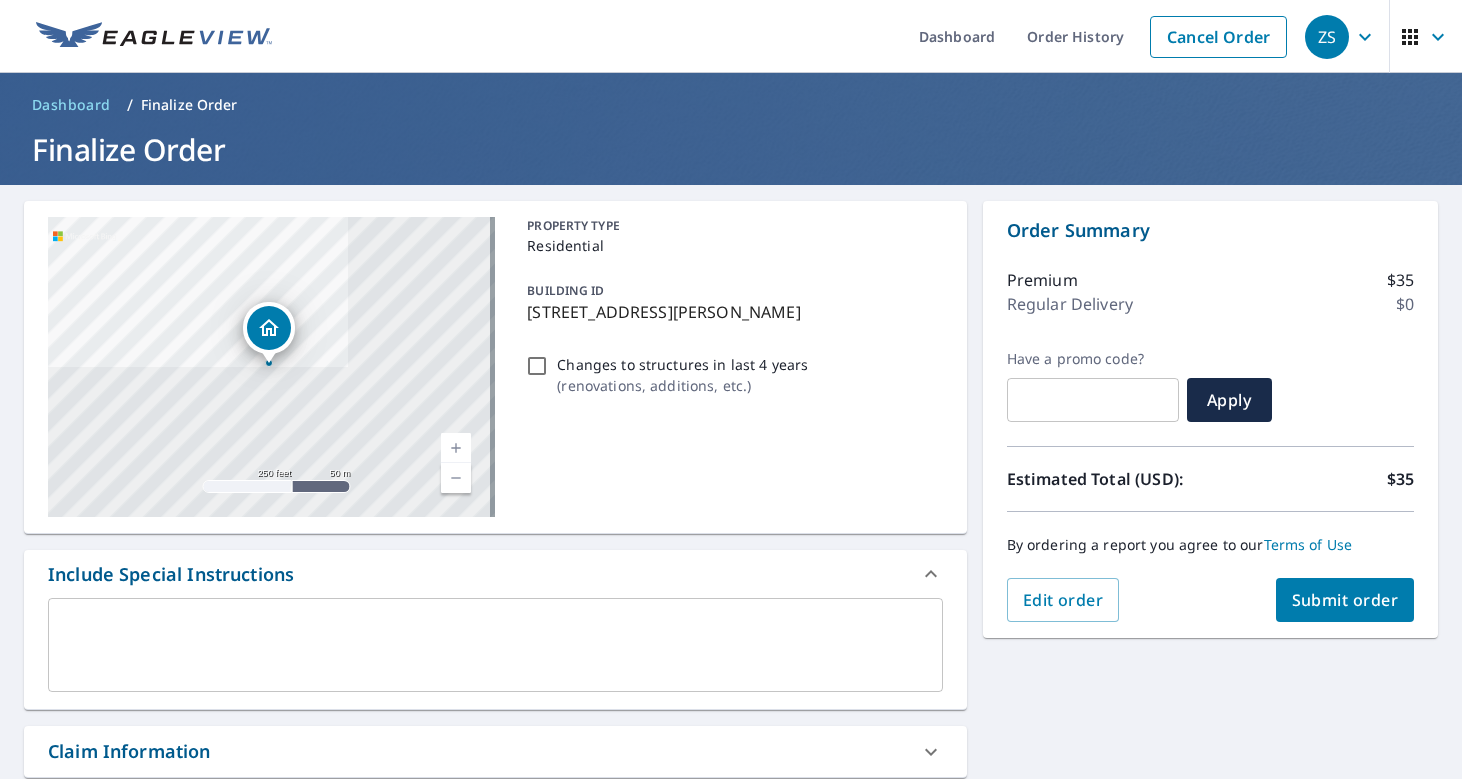 scroll, scrollTop: 488, scrollLeft: 0, axis: vertical 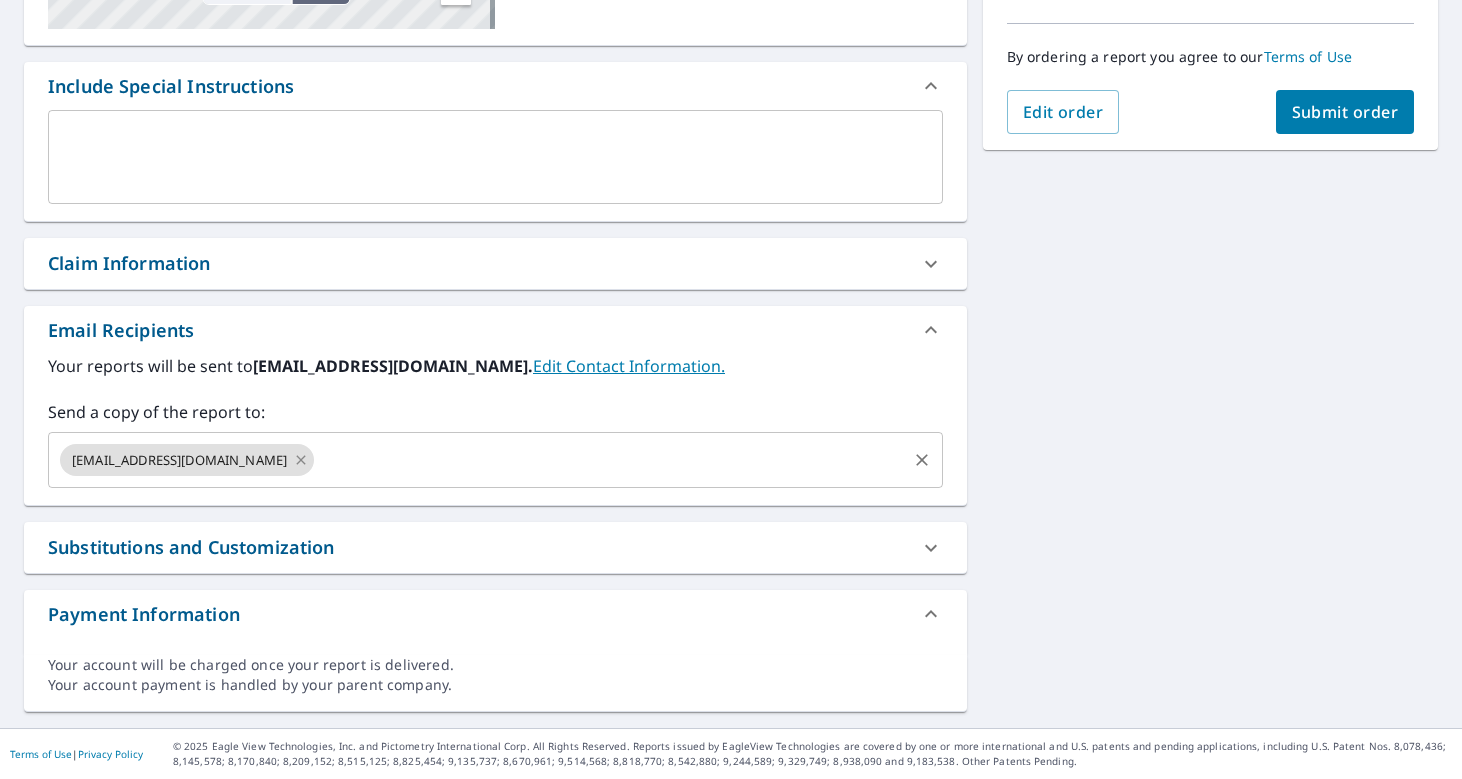 click 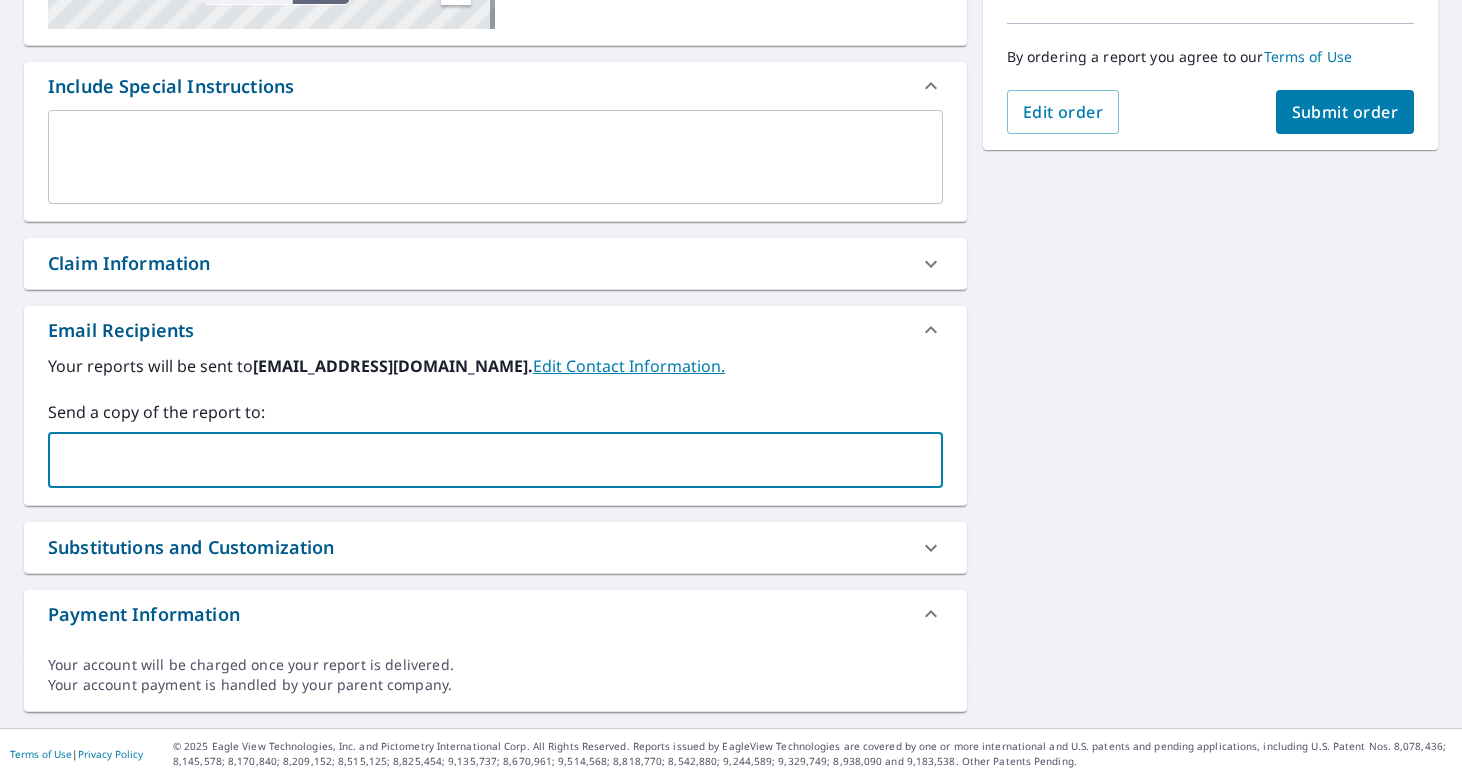 type on "g" 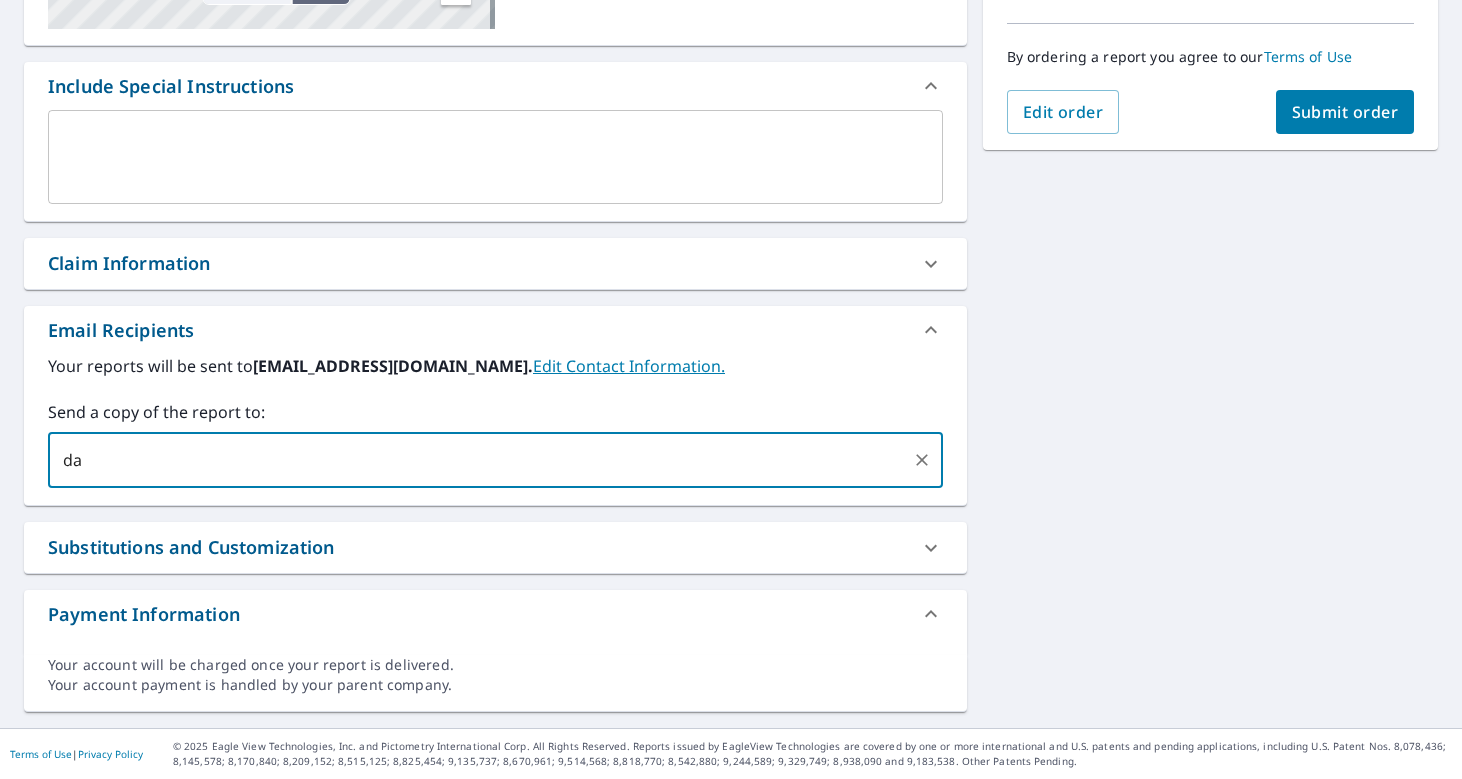 type on "d" 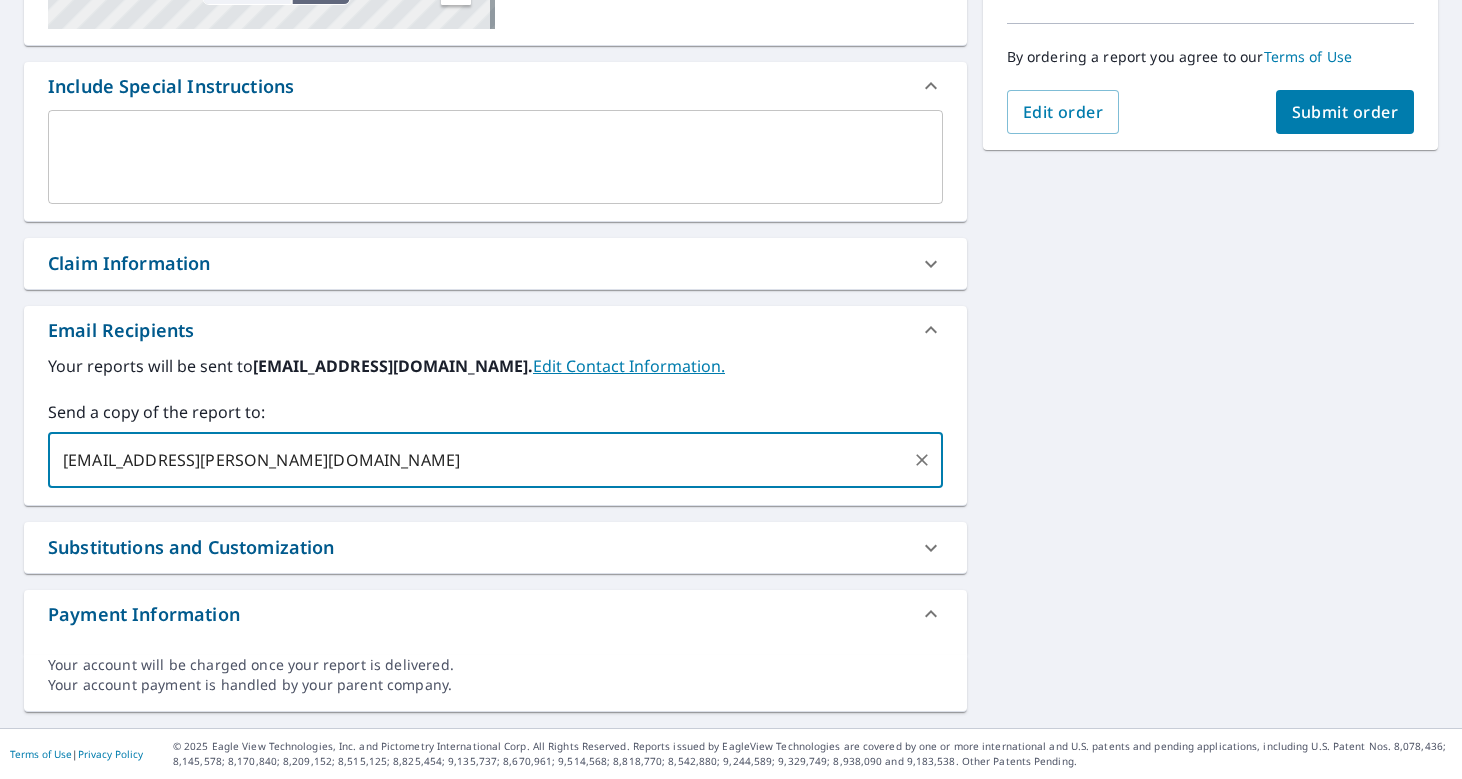 type on "[EMAIL_ADDRESS][PERSON_NAME][DOMAIN_NAME]" 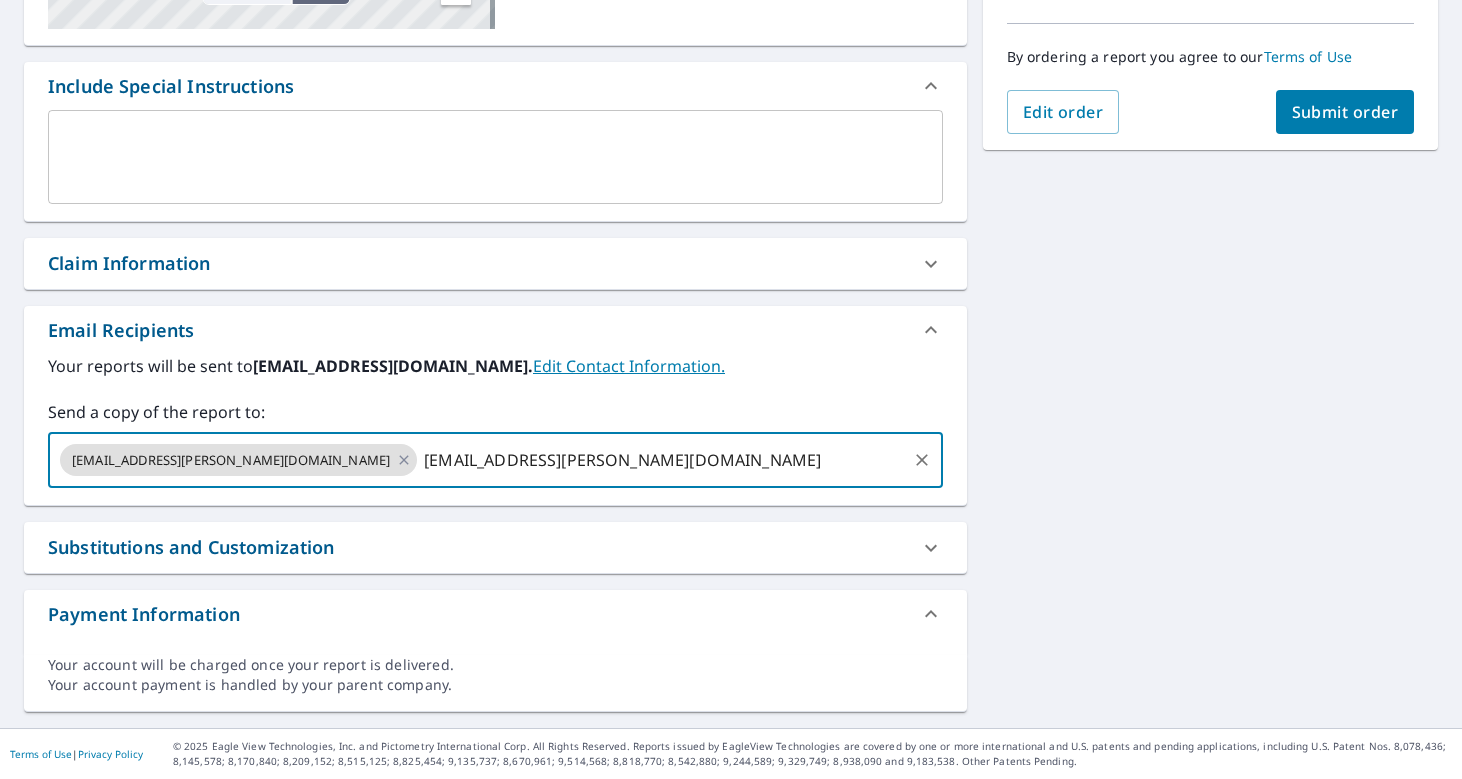 type on "[EMAIL_ADDRESS][PERSON_NAME][DOMAIN_NAME]" 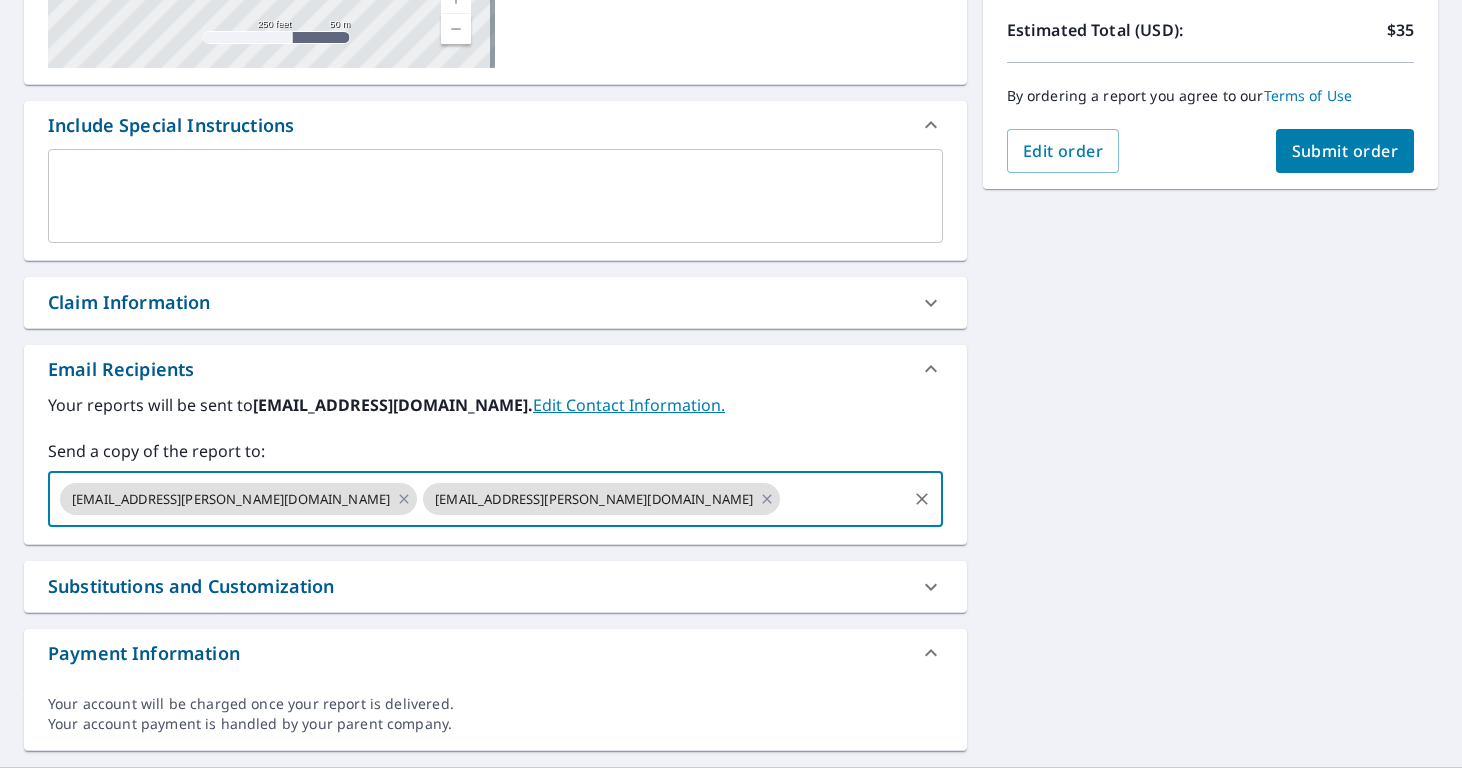 scroll, scrollTop: 0, scrollLeft: 0, axis: both 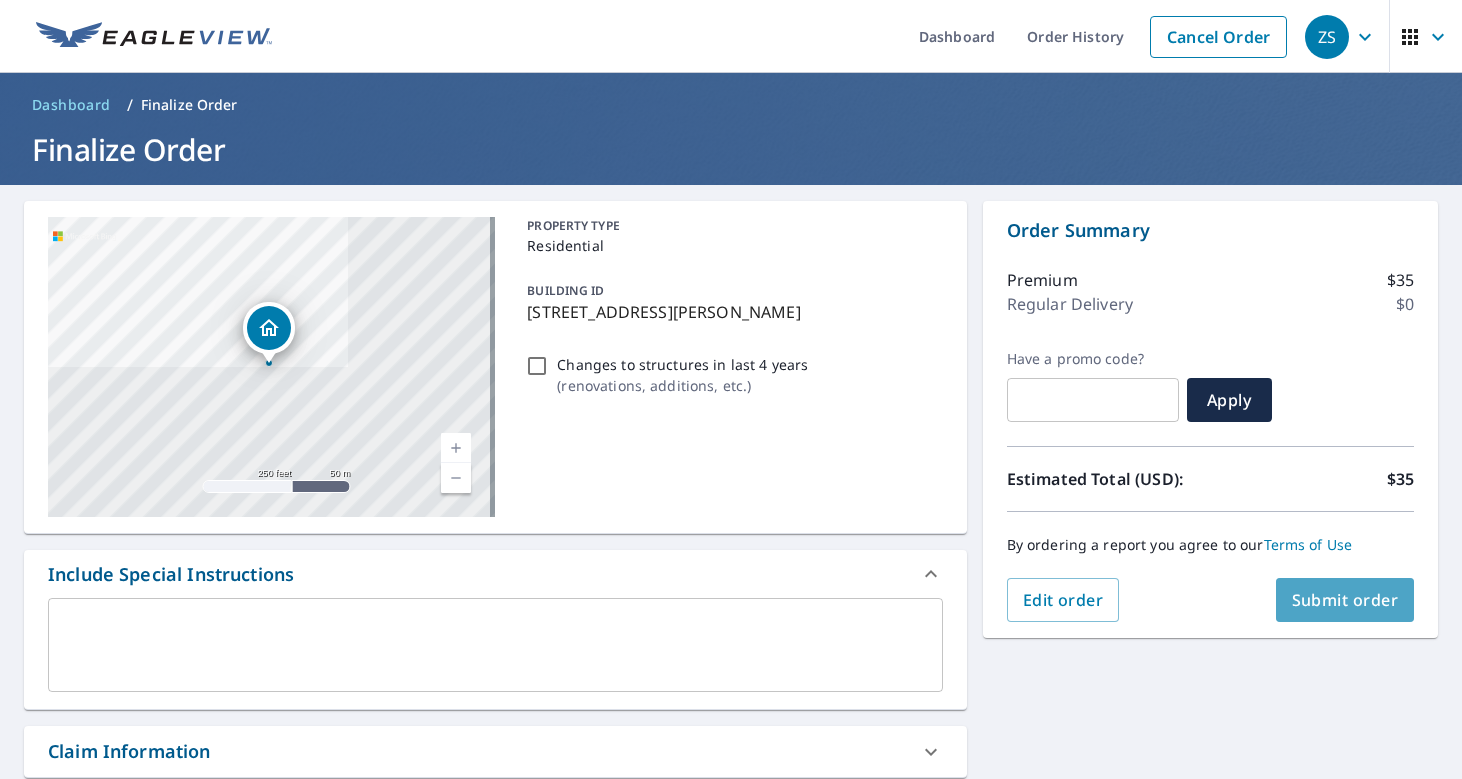 click on "Submit order" at bounding box center [1345, 600] 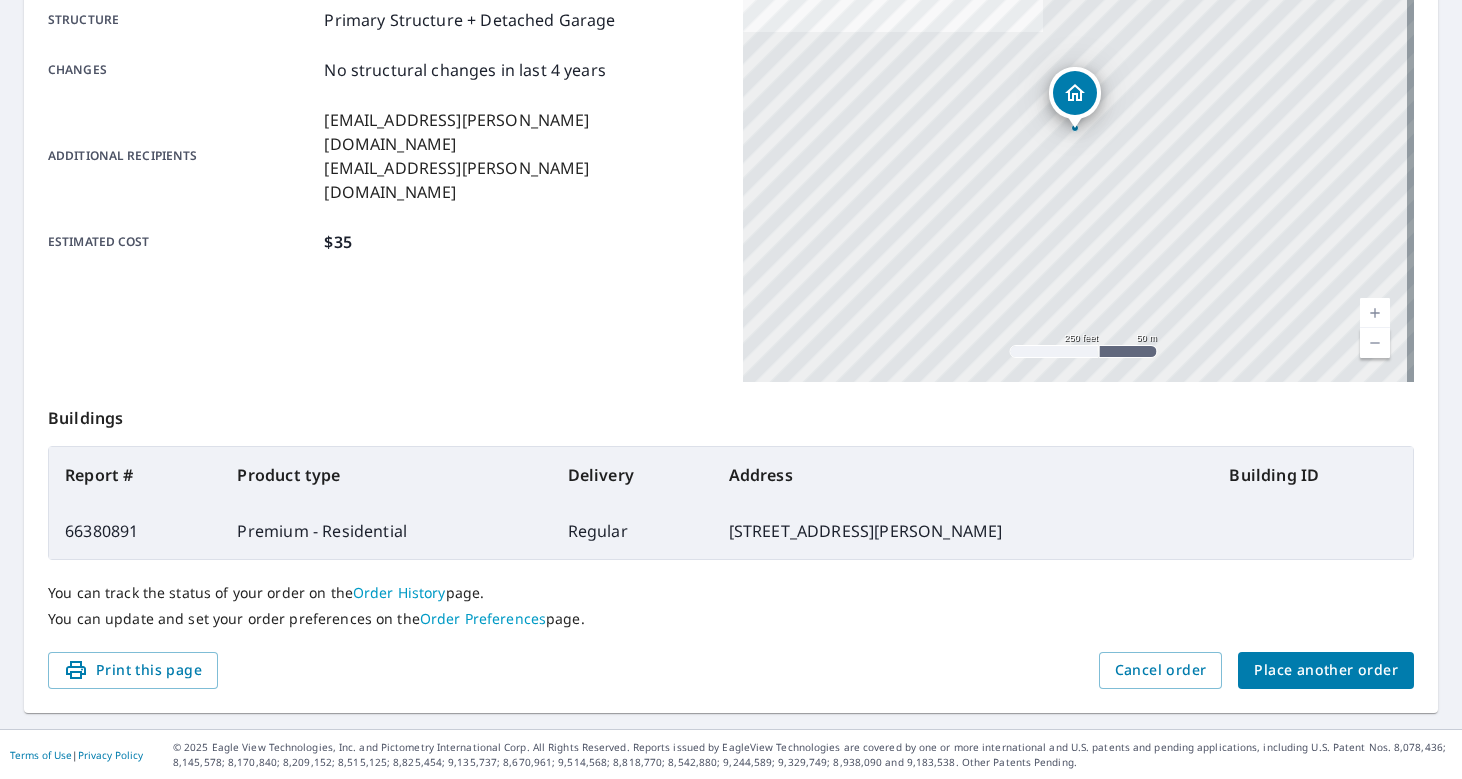 scroll, scrollTop: 0, scrollLeft: 0, axis: both 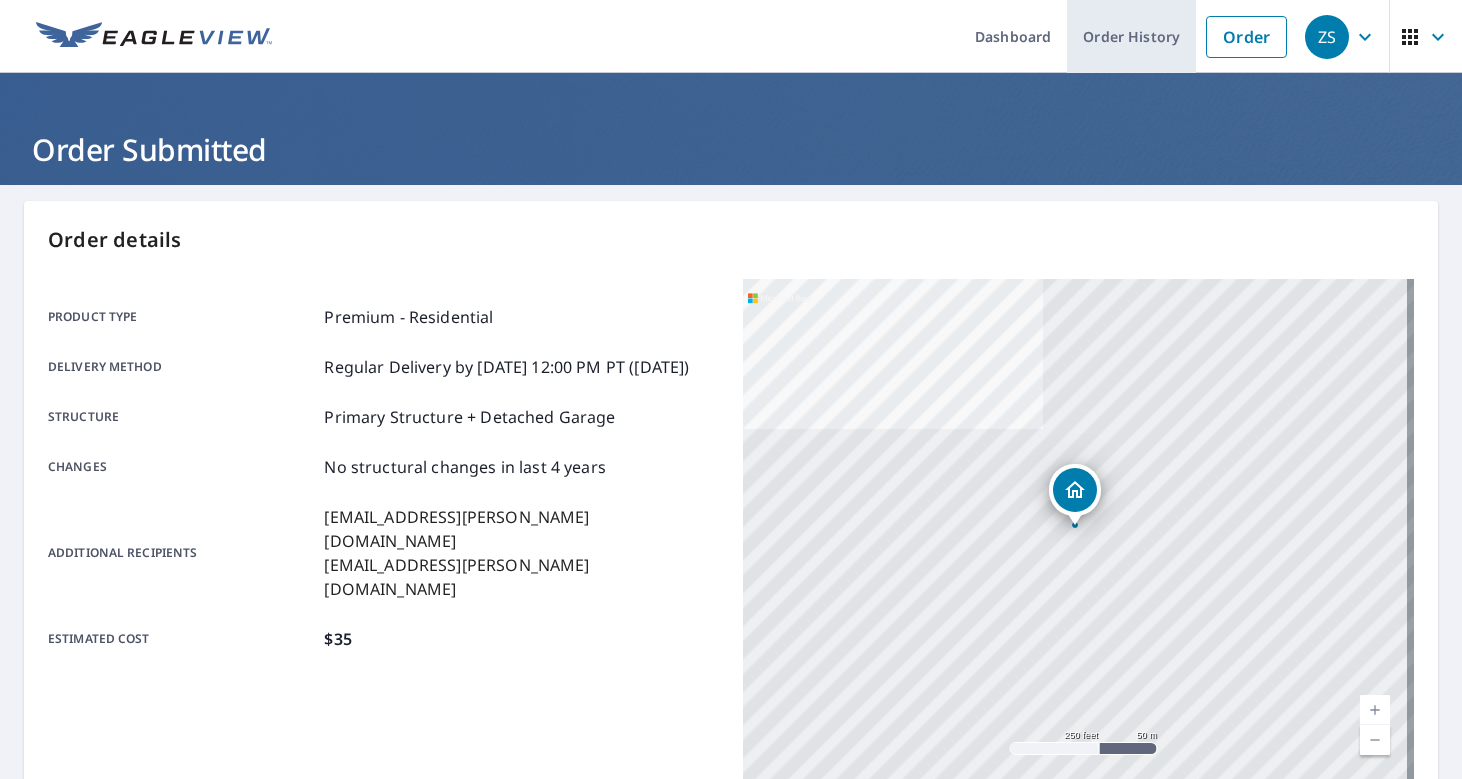 click on "Order History" at bounding box center [1131, 36] 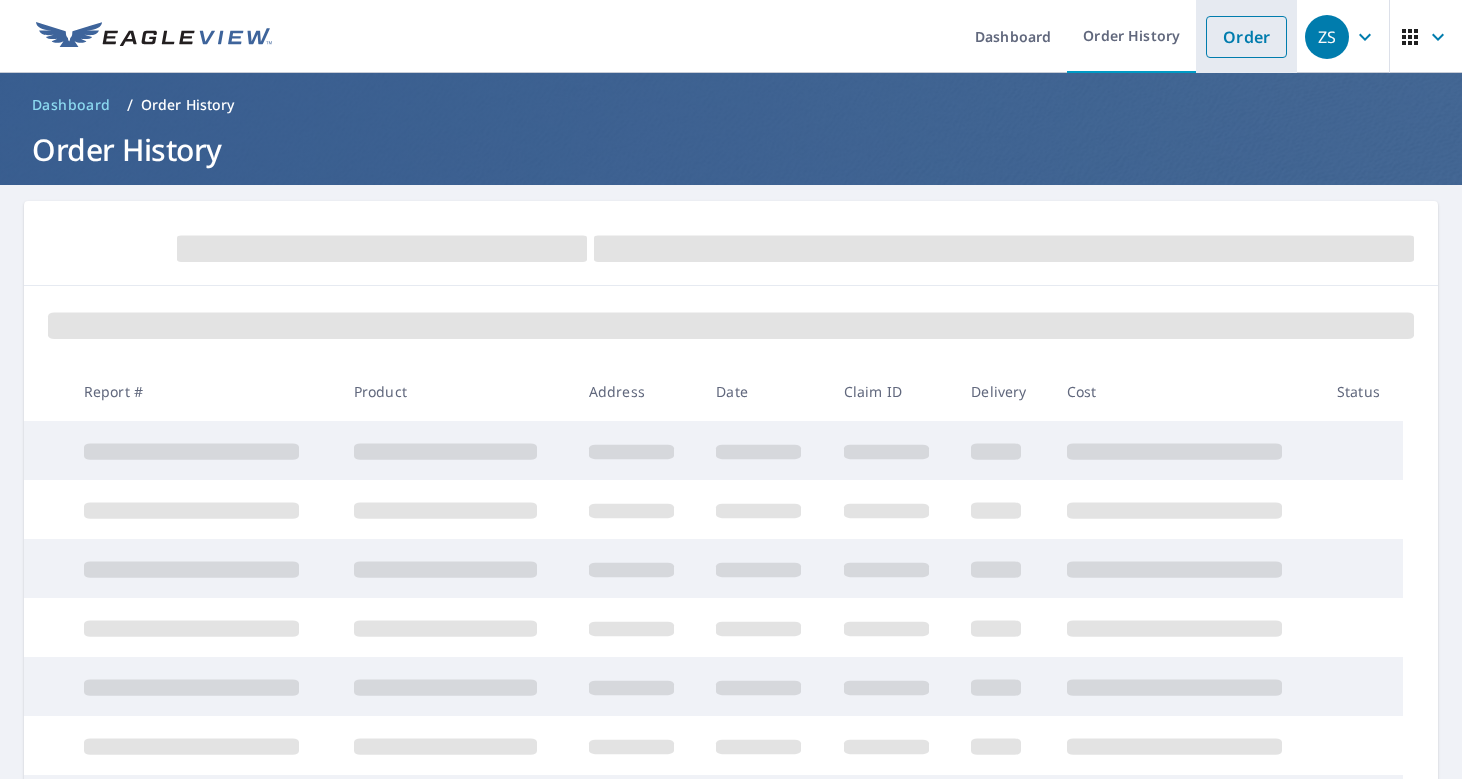 click on "Order" at bounding box center [1246, 37] 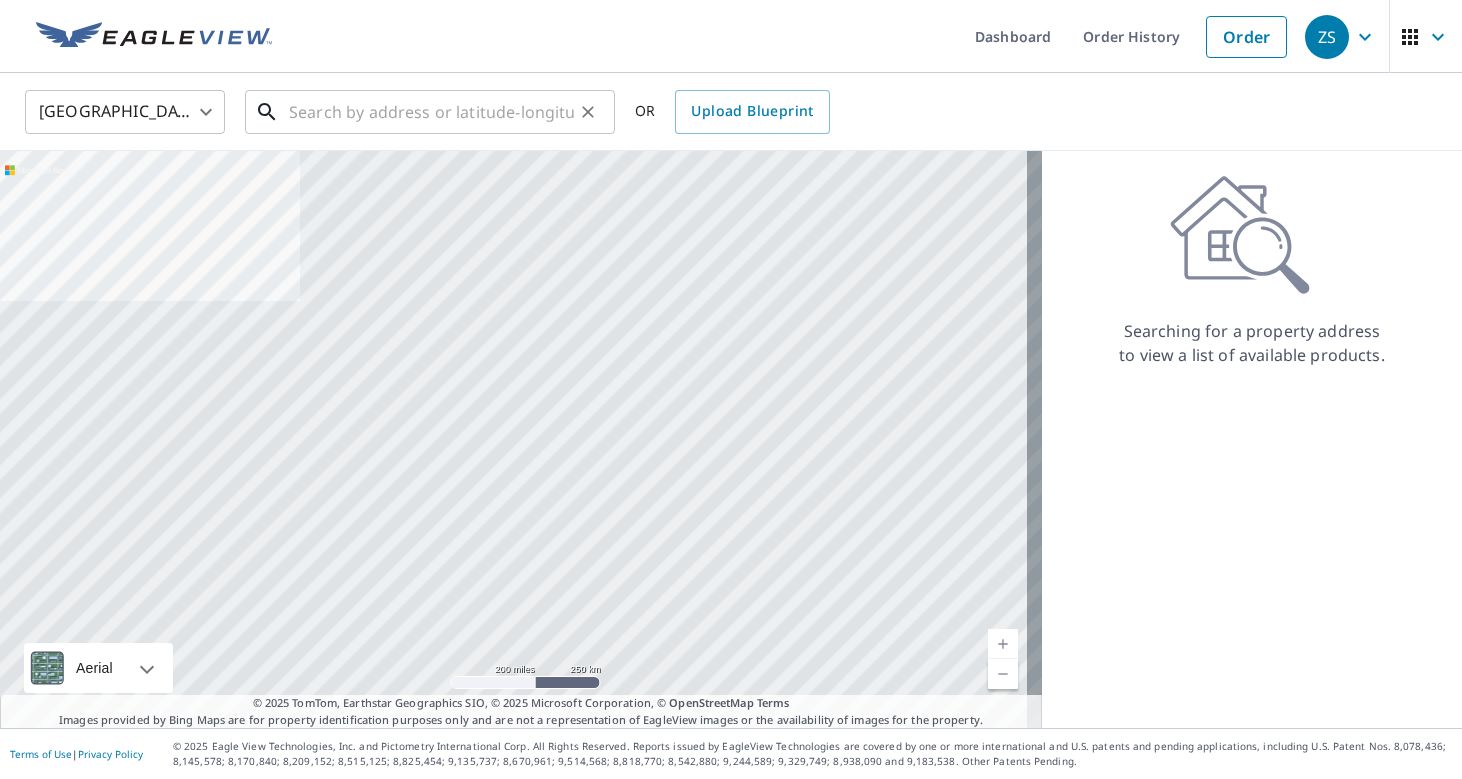 click at bounding box center (431, 112) 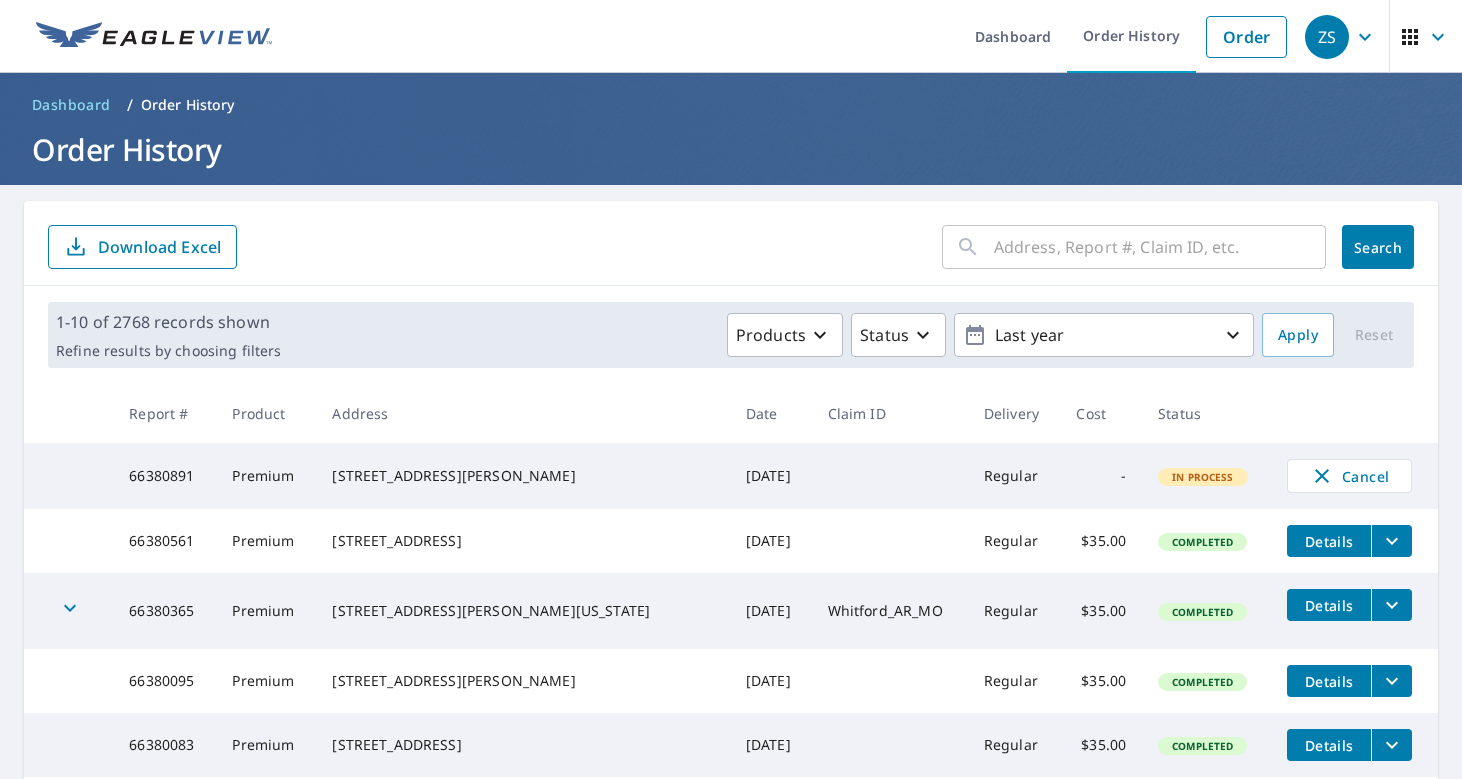 scroll, scrollTop: 0, scrollLeft: 0, axis: both 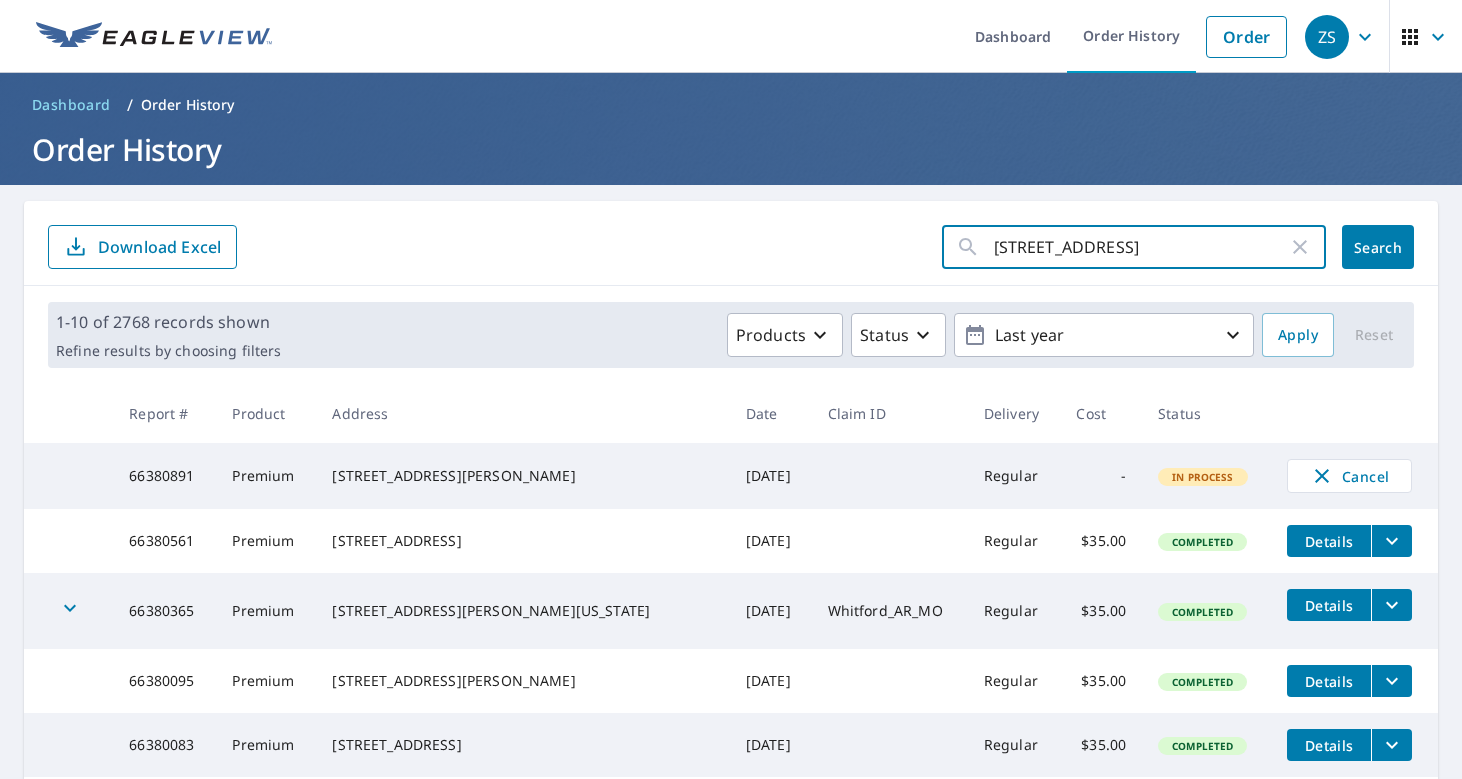 type on "[STREET_ADDRESS]" 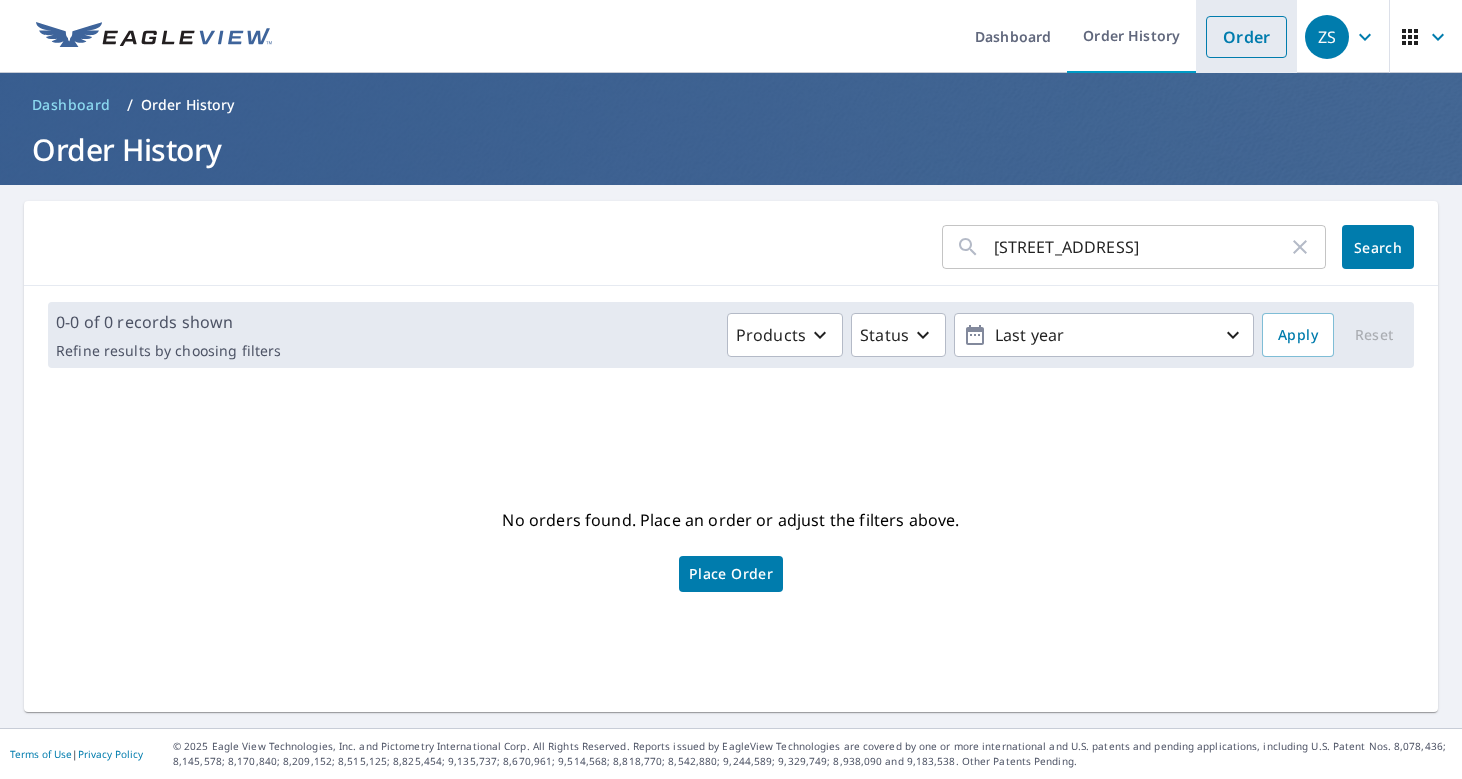 click on "Order" at bounding box center [1246, 37] 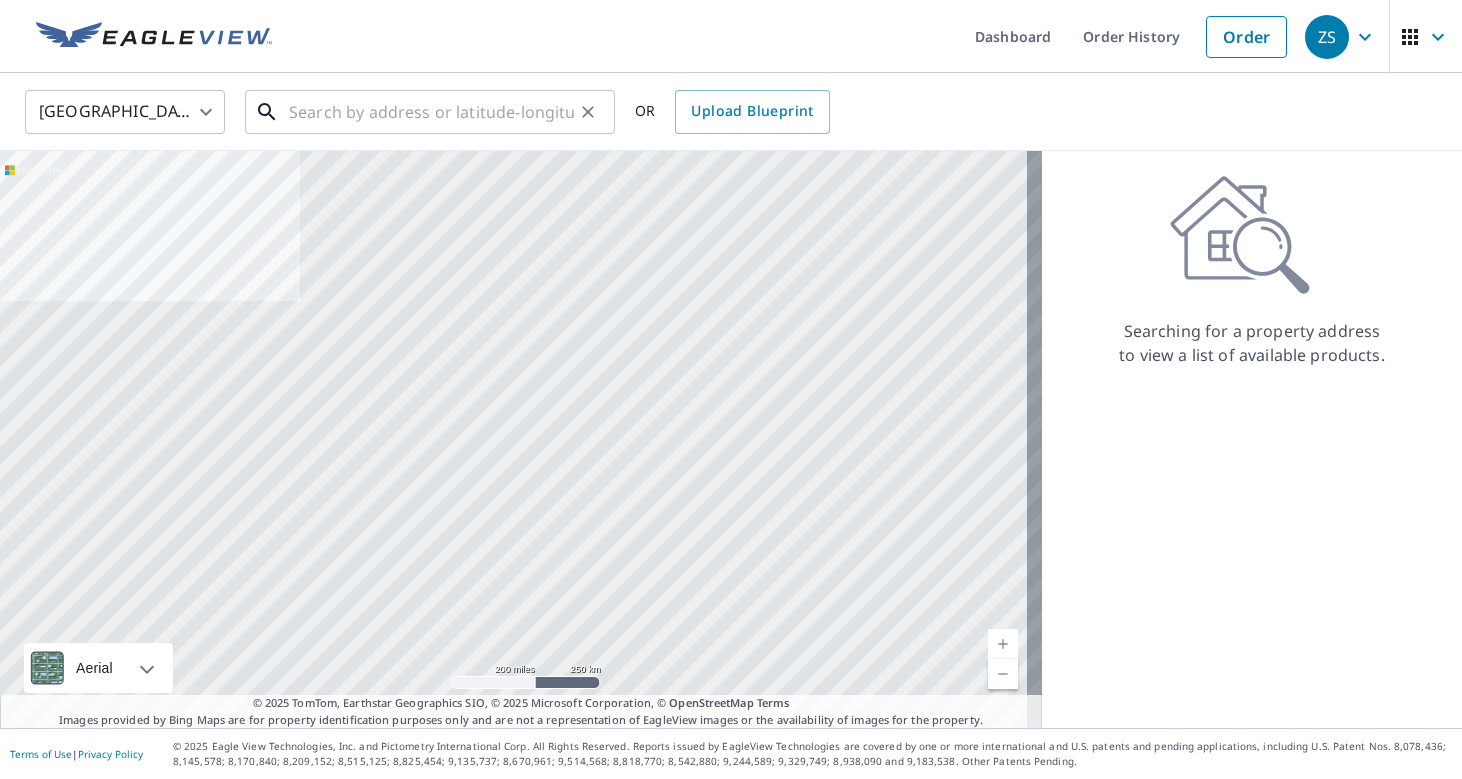 click at bounding box center [431, 112] 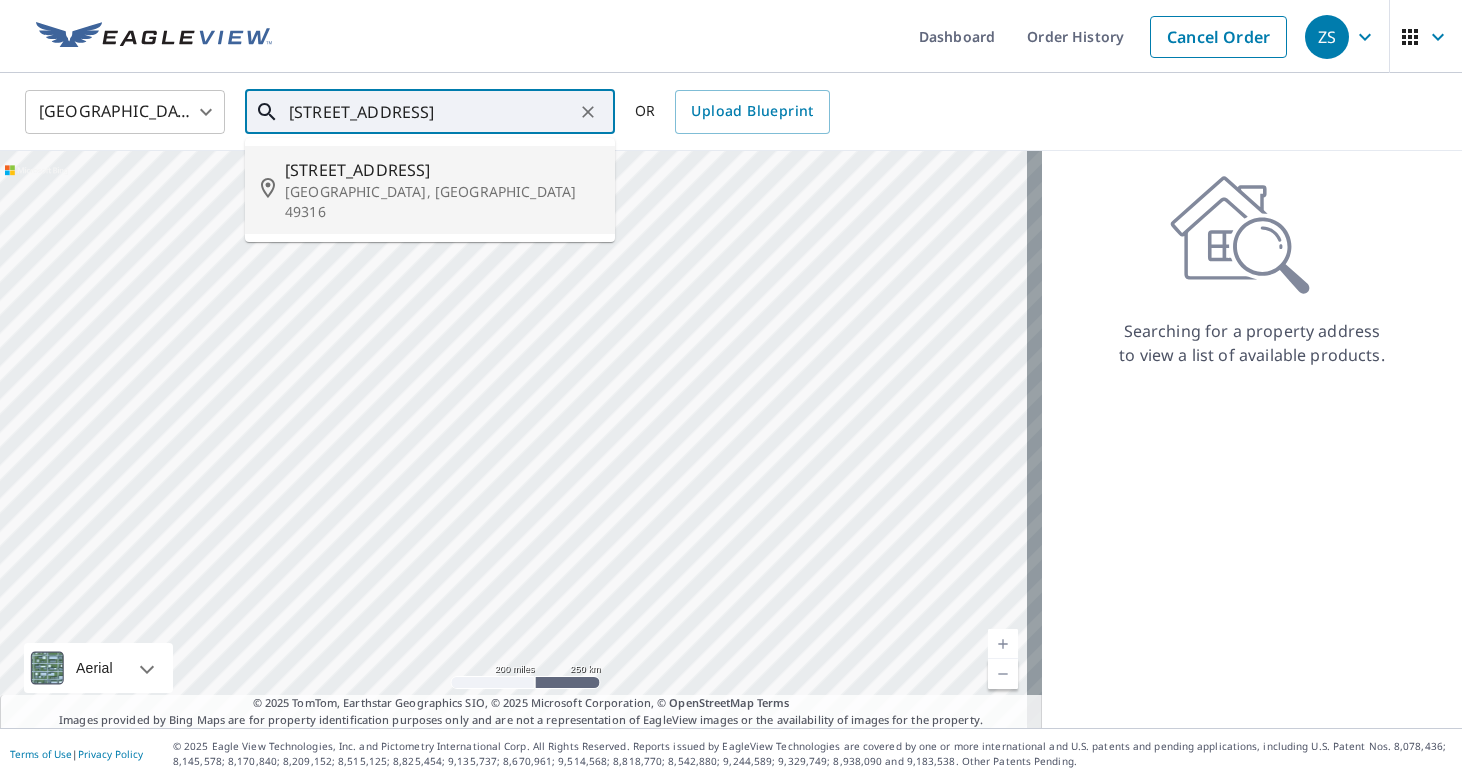 click on "[GEOGRAPHIC_DATA], [GEOGRAPHIC_DATA] 49316" at bounding box center [442, 202] 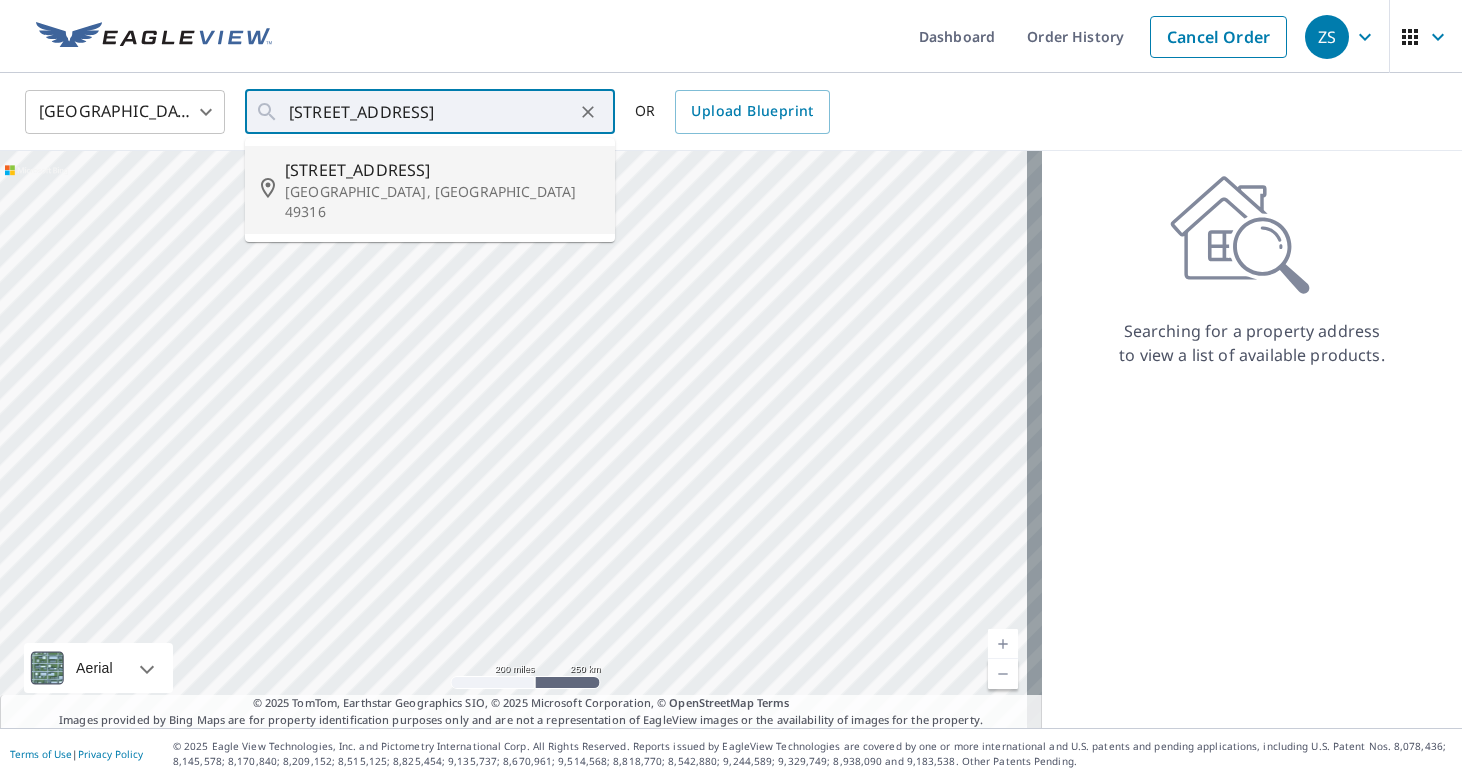type on "[STREET_ADDRESS]" 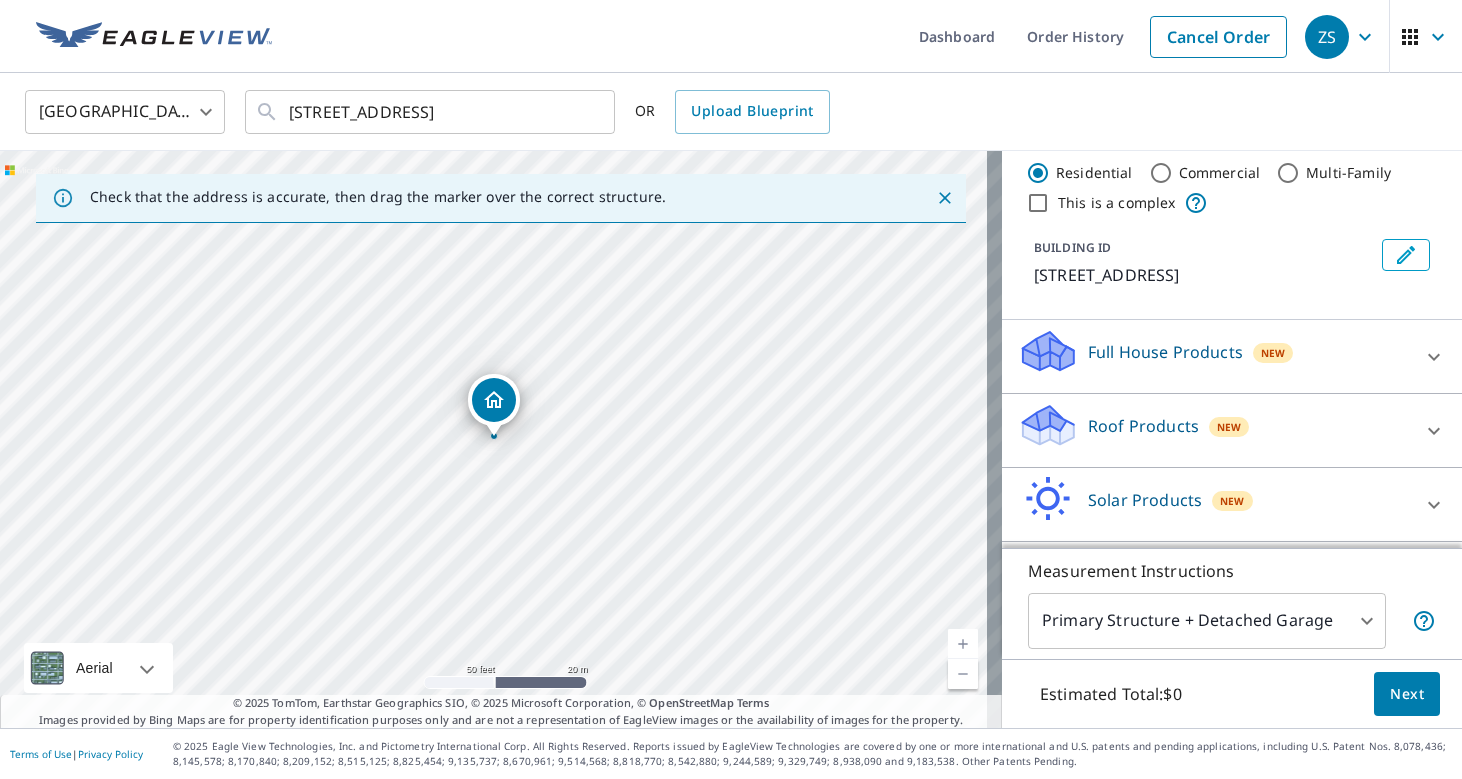 scroll, scrollTop: 130, scrollLeft: 0, axis: vertical 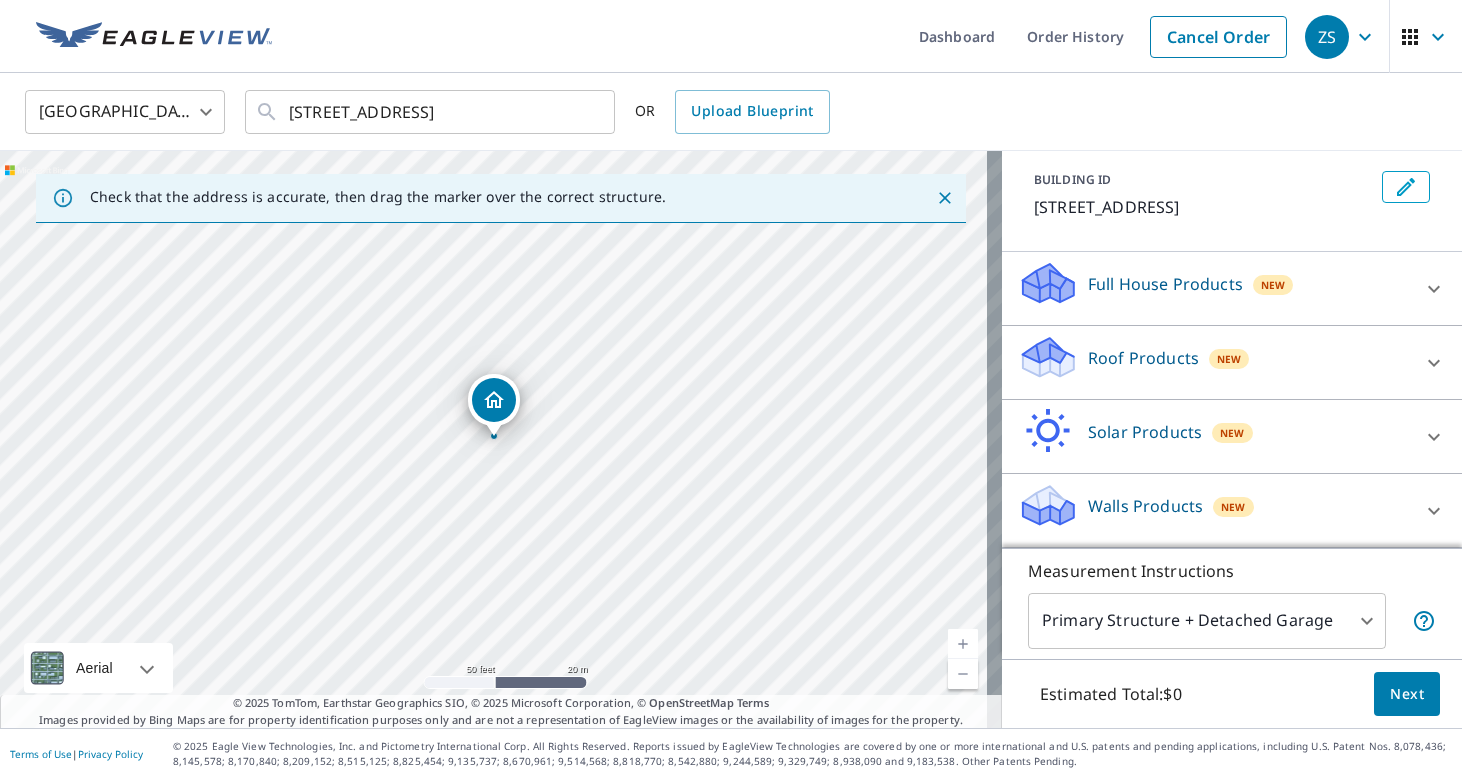 click on "Full House Products New" at bounding box center [1214, 288] 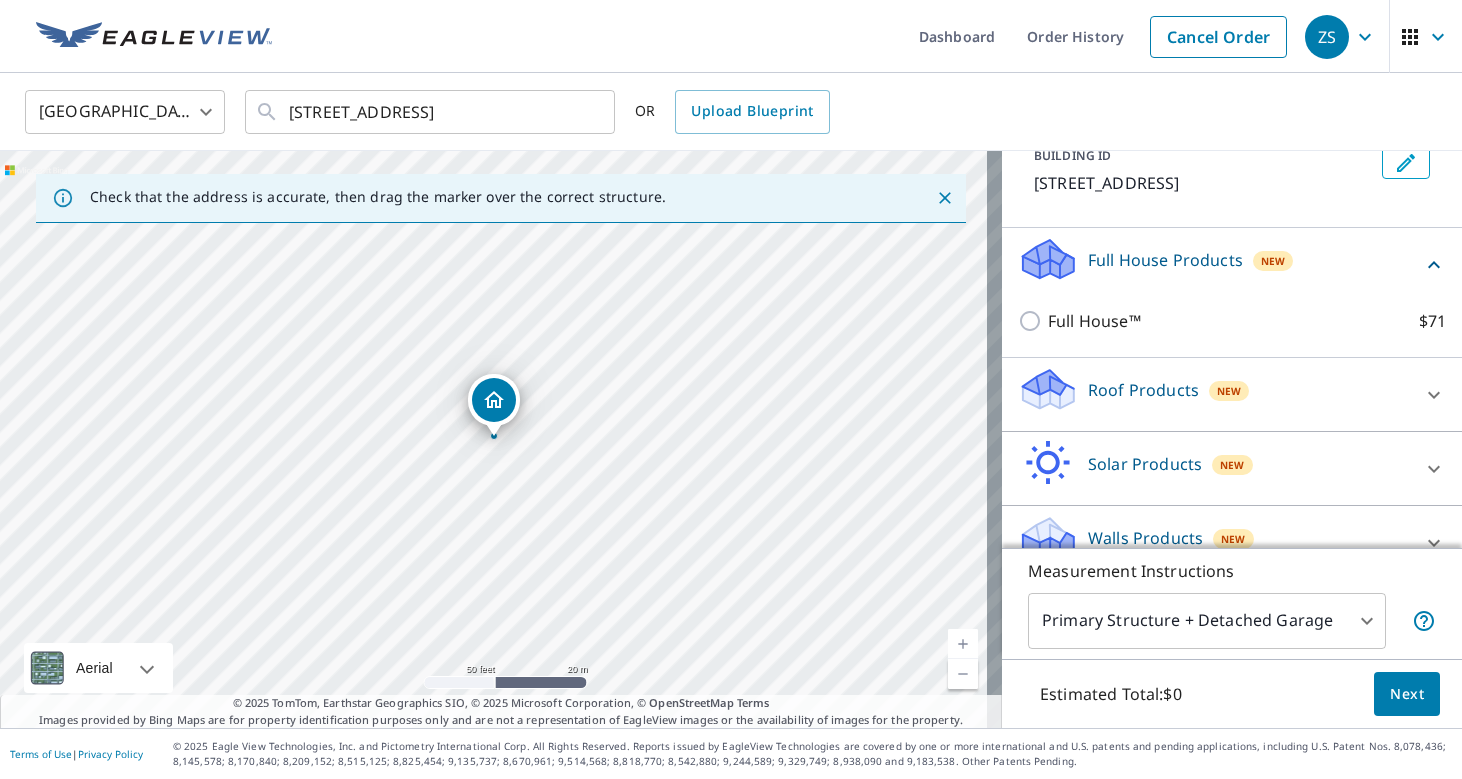 click on "Roof Products New" at bounding box center (1214, 394) 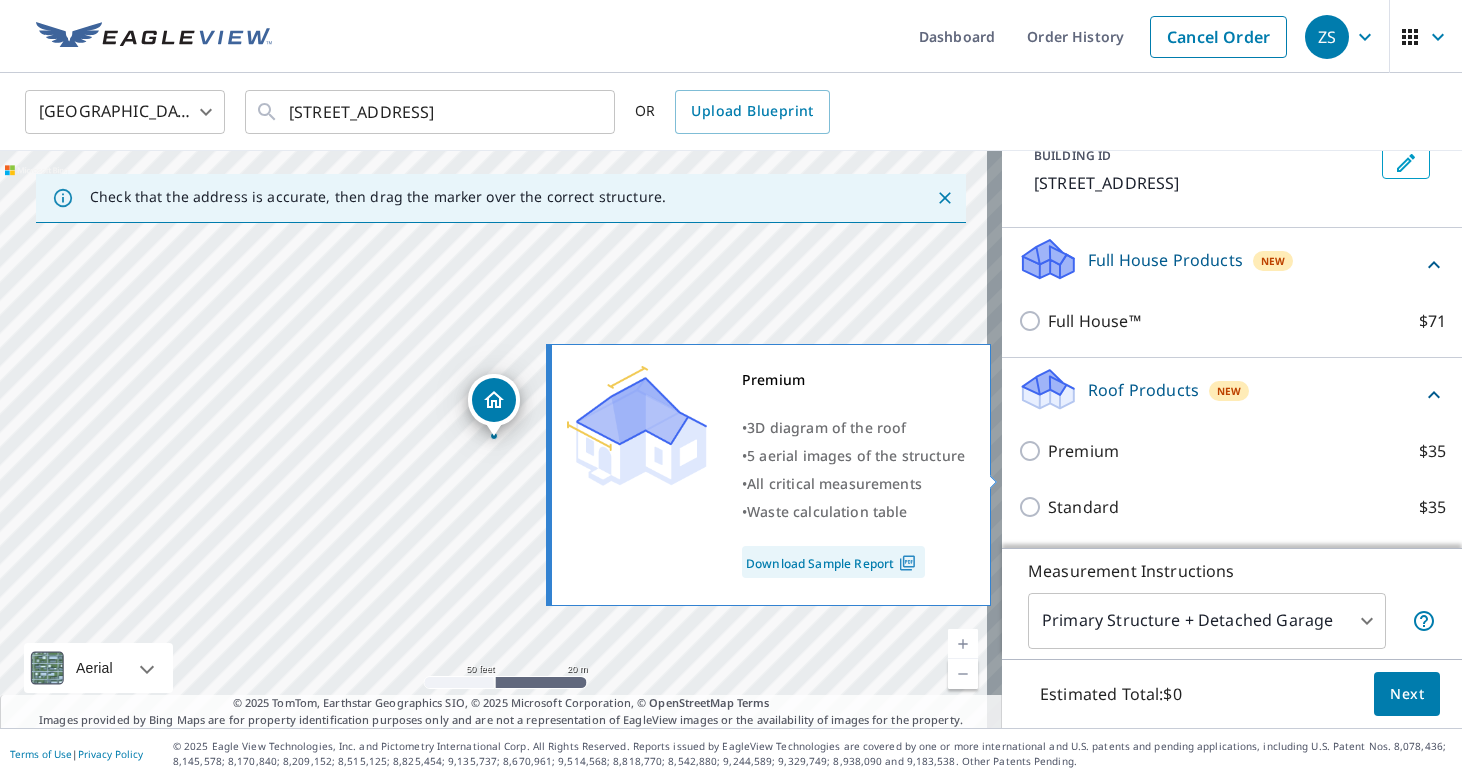 click on "Premium $35" at bounding box center (1247, 451) 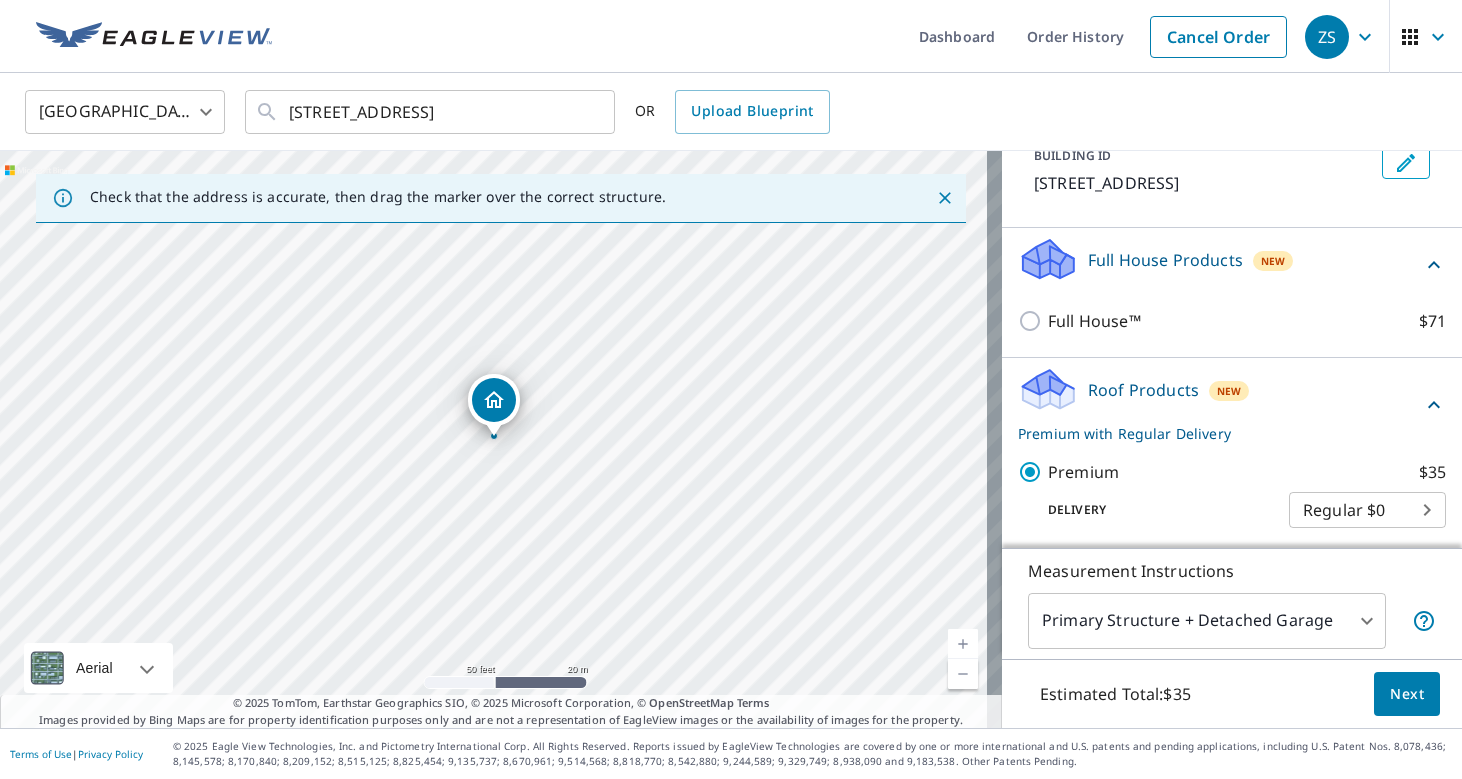 click on "Next" at bounding box center (1407, 694) 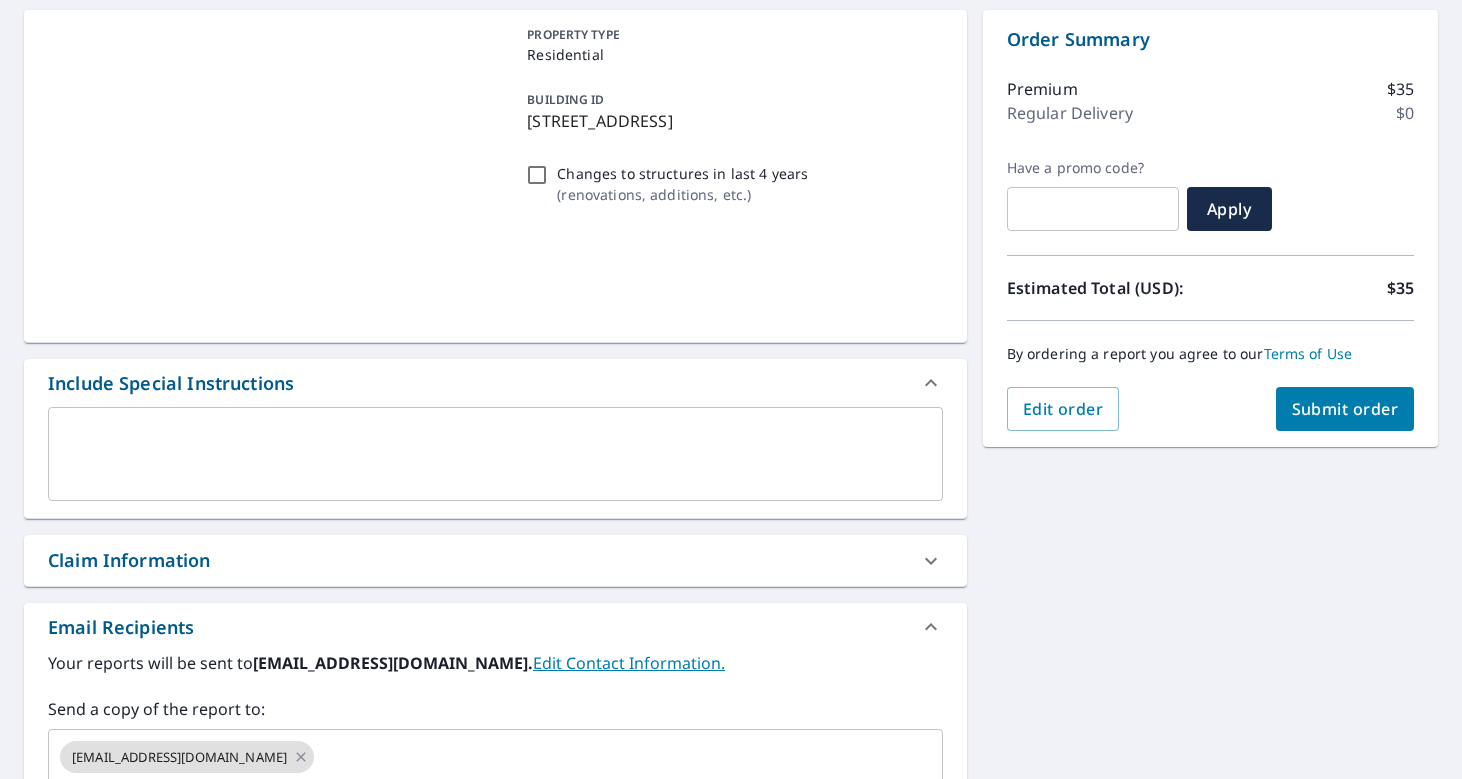 scroll, scrollTop: 362, scrollLeft: 0, axis: vertical 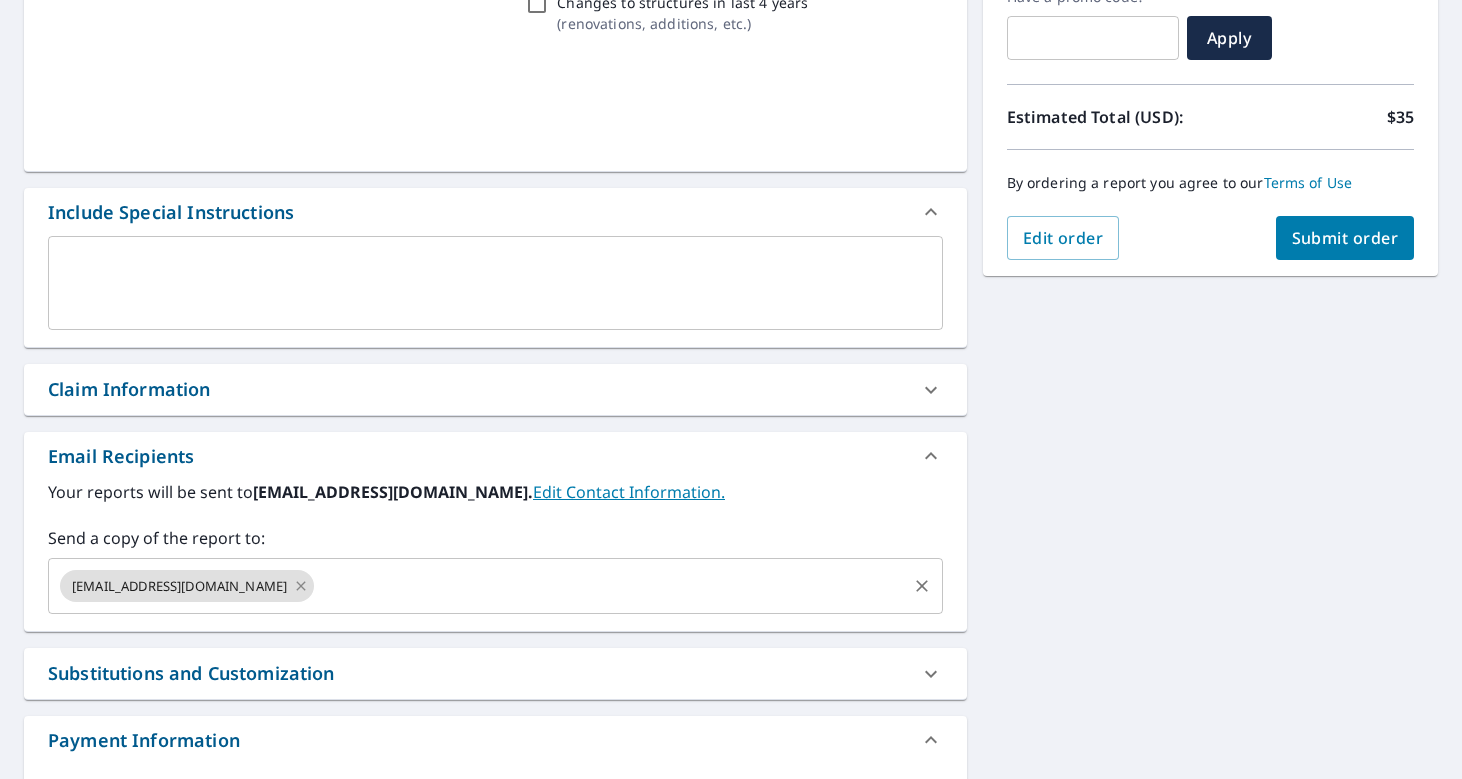 click 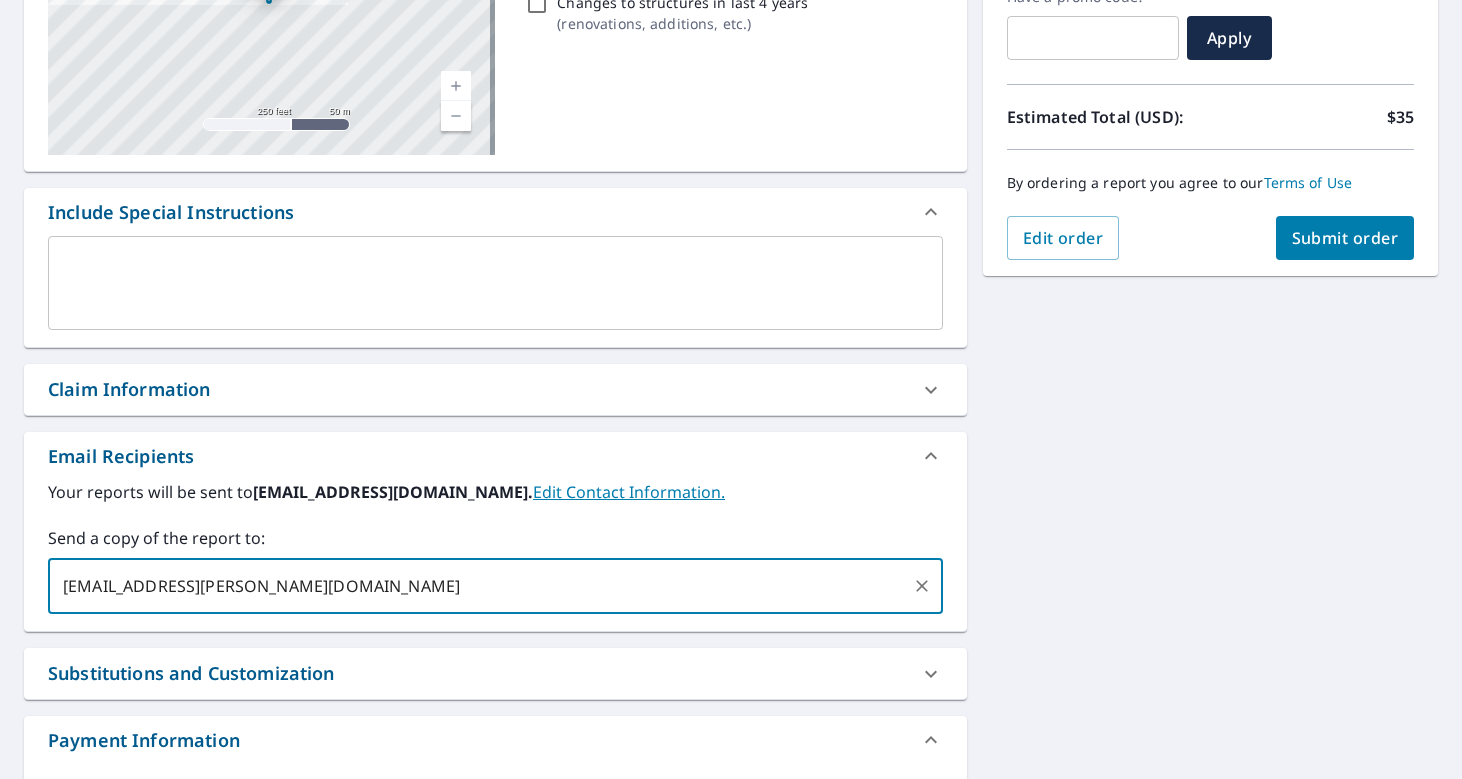 type on "[EMAIL_ADDRESS][PERSON_NAME][DOMAIN_NAME]" 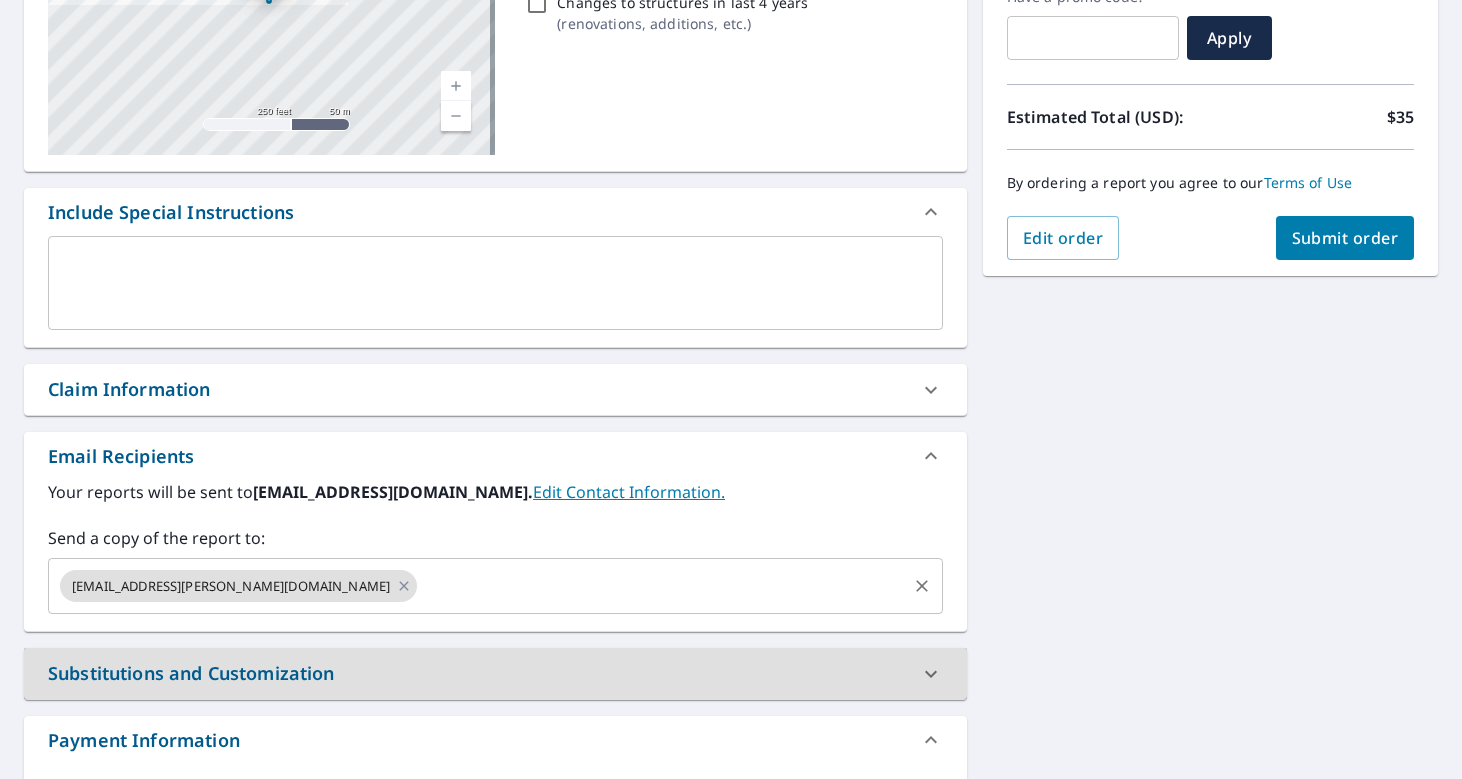 click on "[EMAIL_ADDRESS][PERSON_NAME][DOMAIN_NAME] ​" at bounding box center [495, 586] 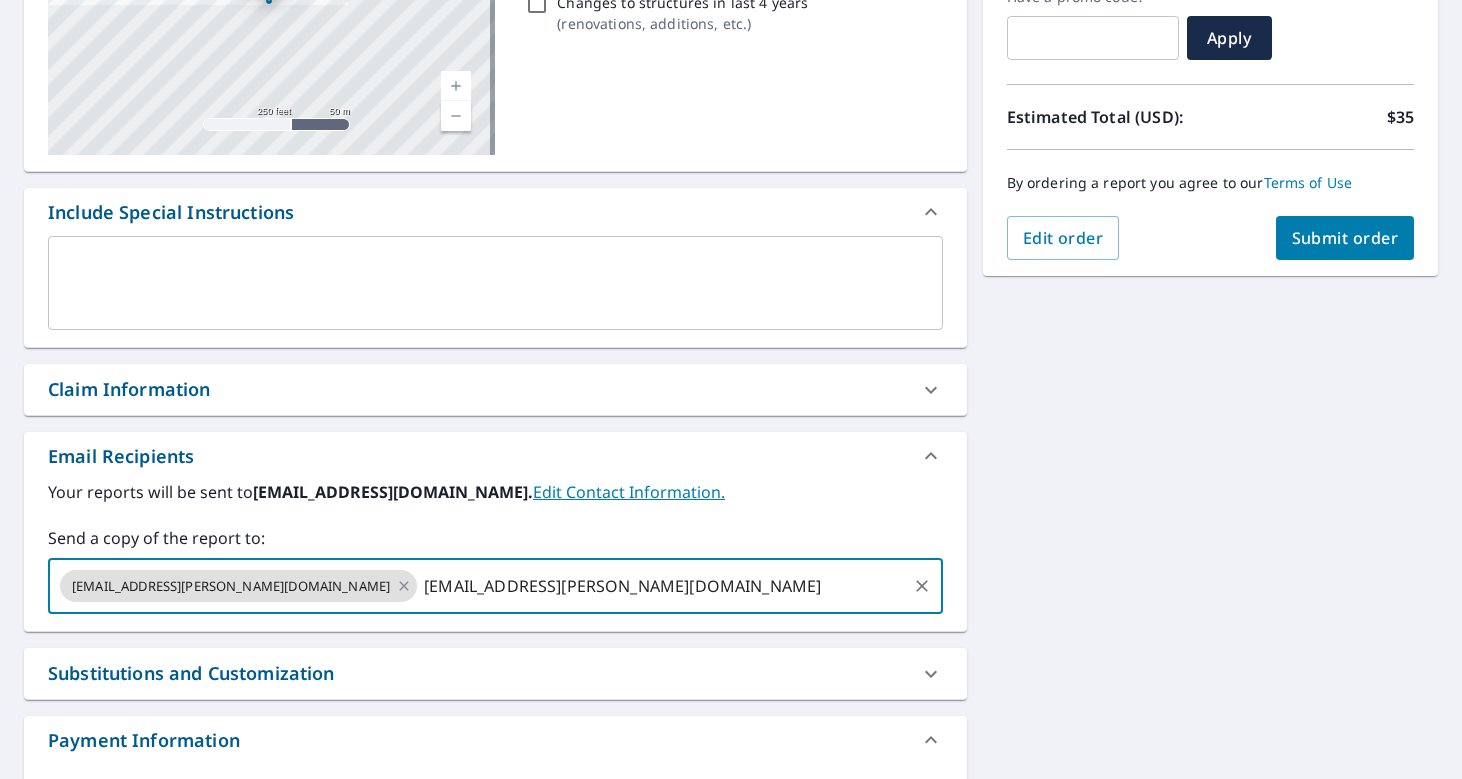 type on "[EMAIL_ADDRESS][PERSON_NAME][DOMAIN_NAME]" 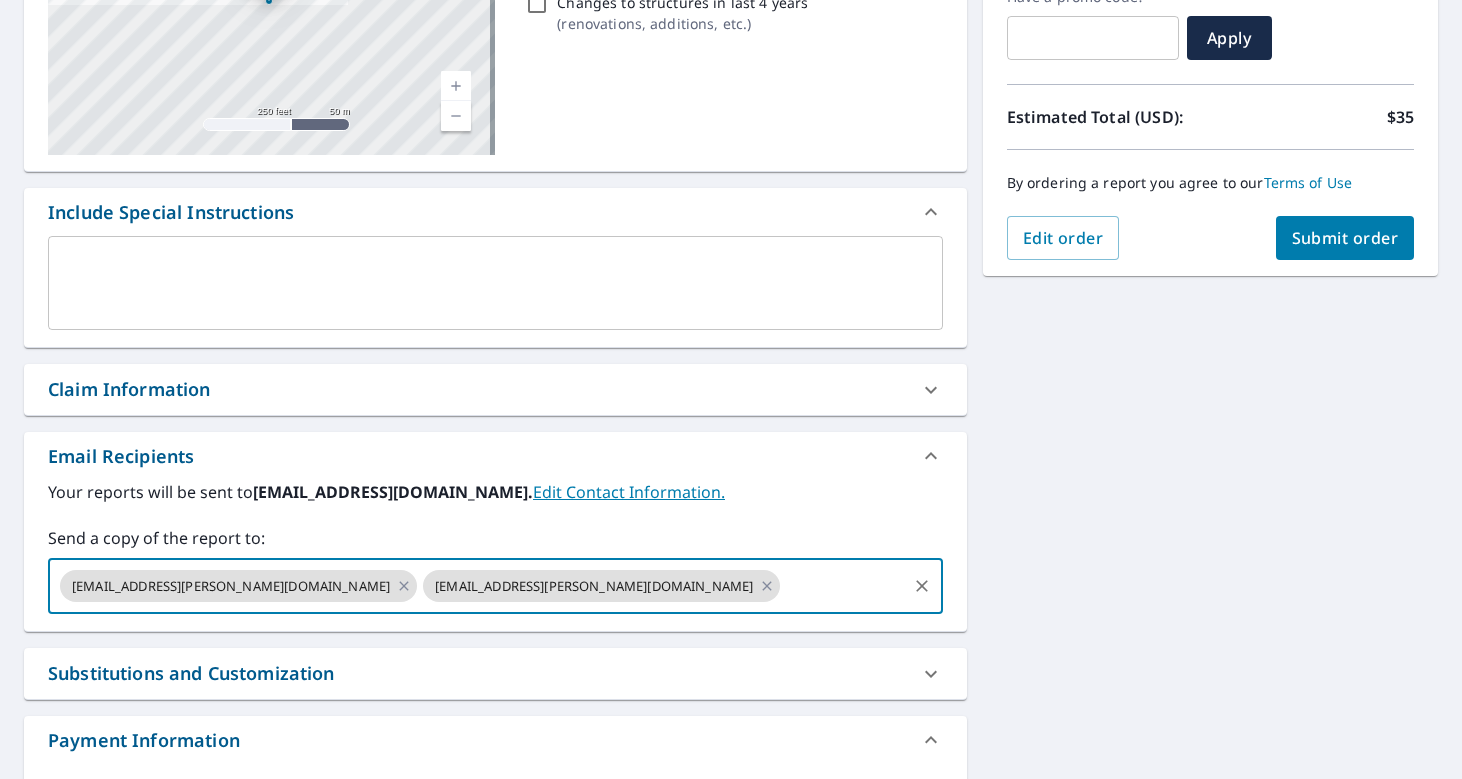 click on "Order Summary Premium $35 Regular Delivery $0 Have a promo code? ​ Apply Estimated Total (USD): $35 By ordering a report you agree to our  Terms of Use Edit order Submit order" at bounding box center (1210, 57) 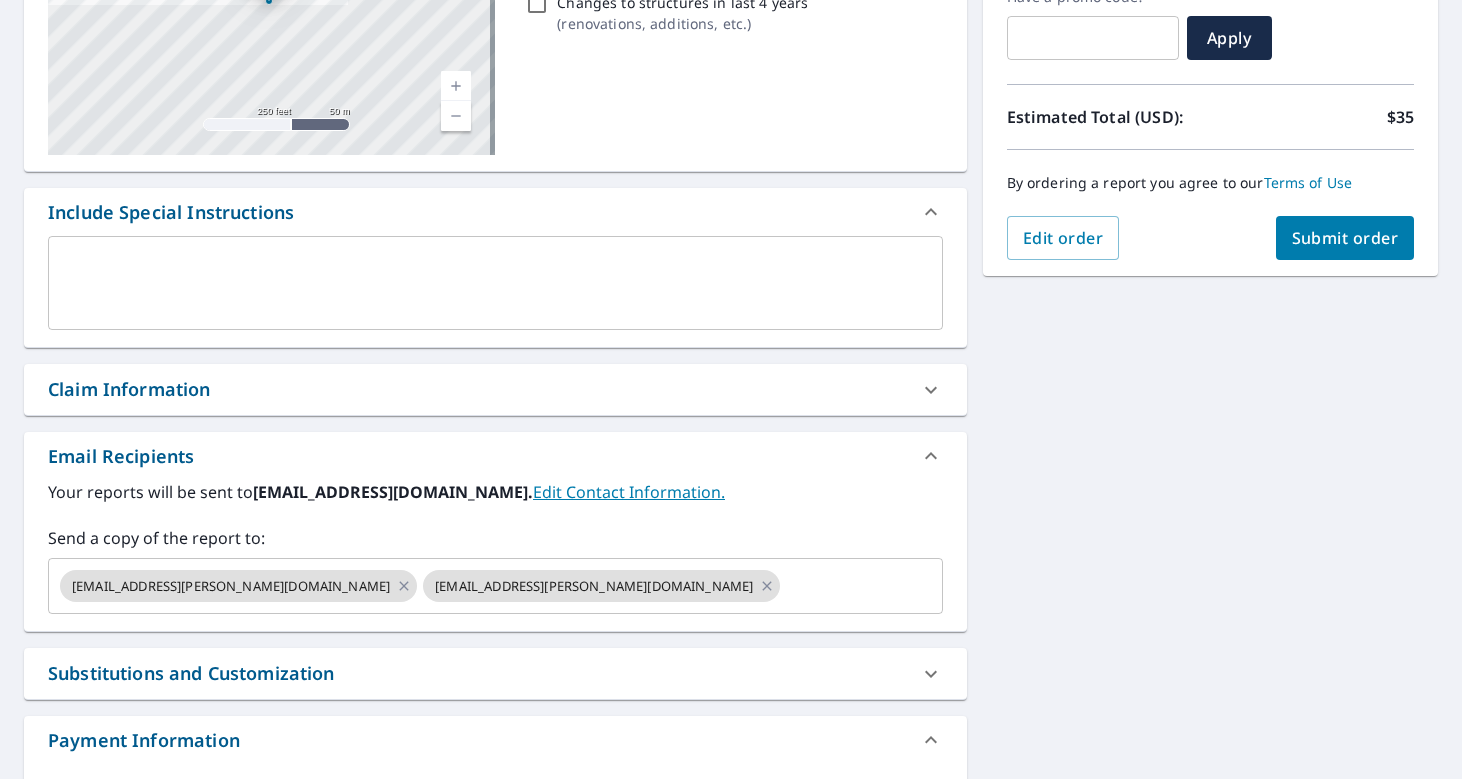 click on "Submit order" at bounding box center (1345, 238) 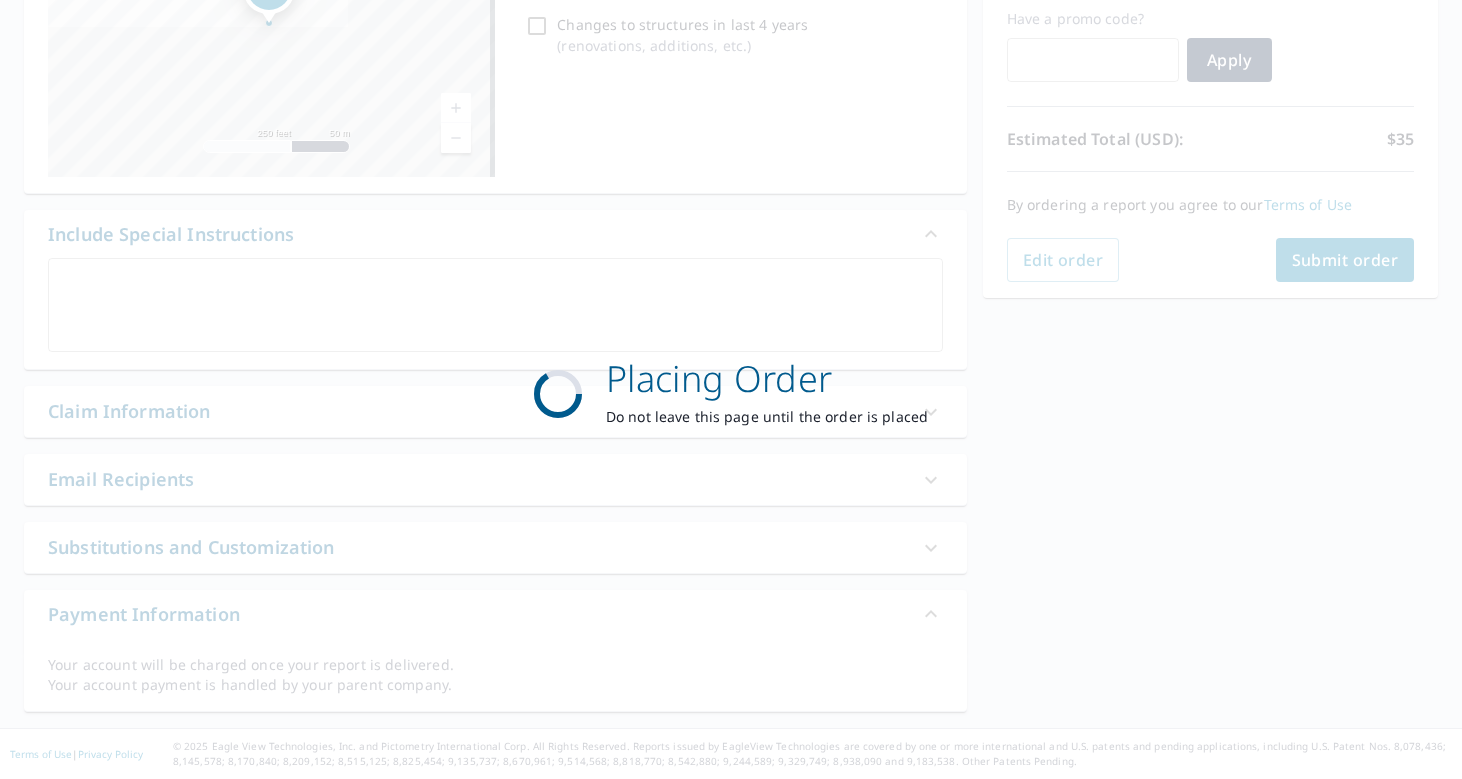 scroll, scrollTop: 340, scrollLeft: 0, axis: vertical 